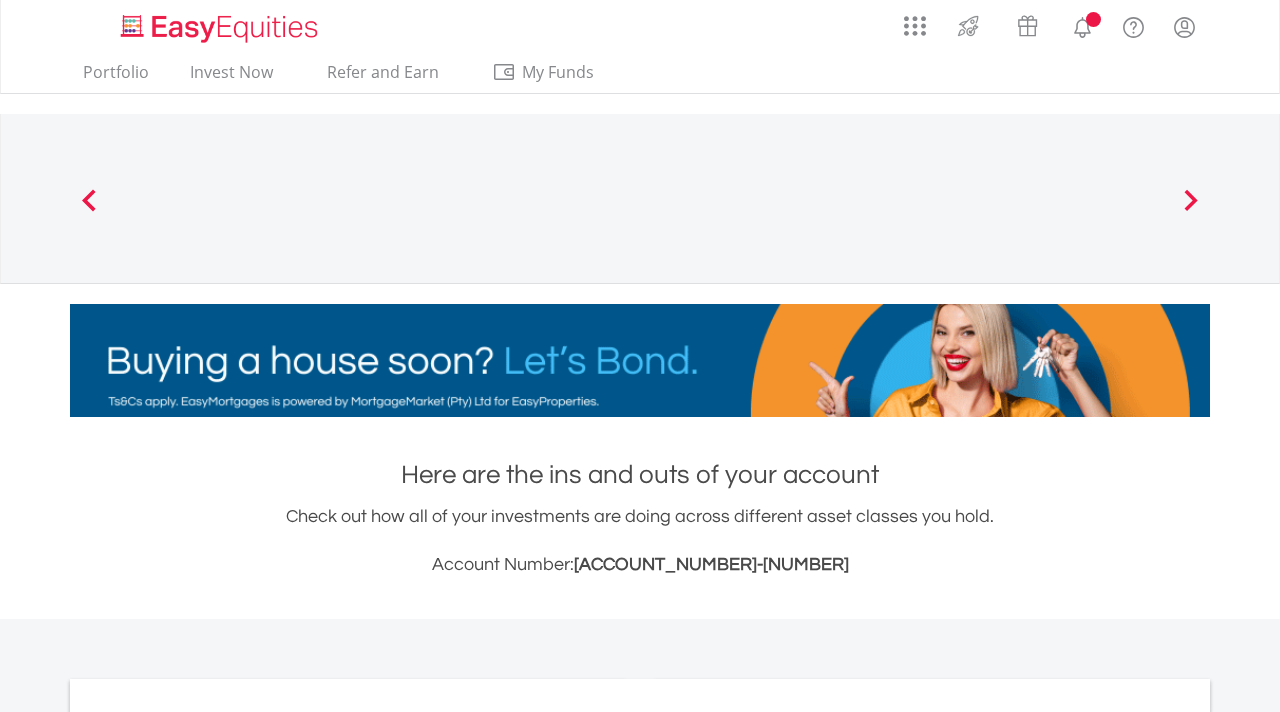 scroll, scrollTop: 0, scrollLeft: 0, axis: both 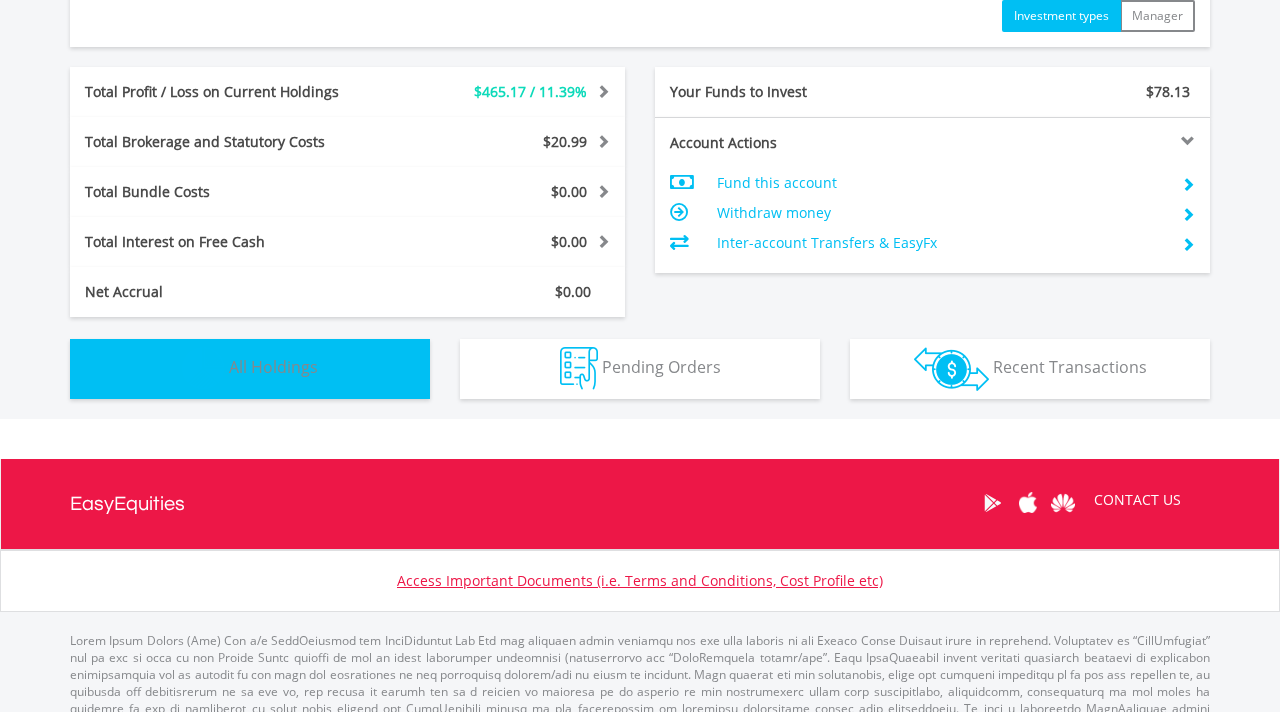 click on "Holdings
All Holdings" at bounding box center (250, 369) 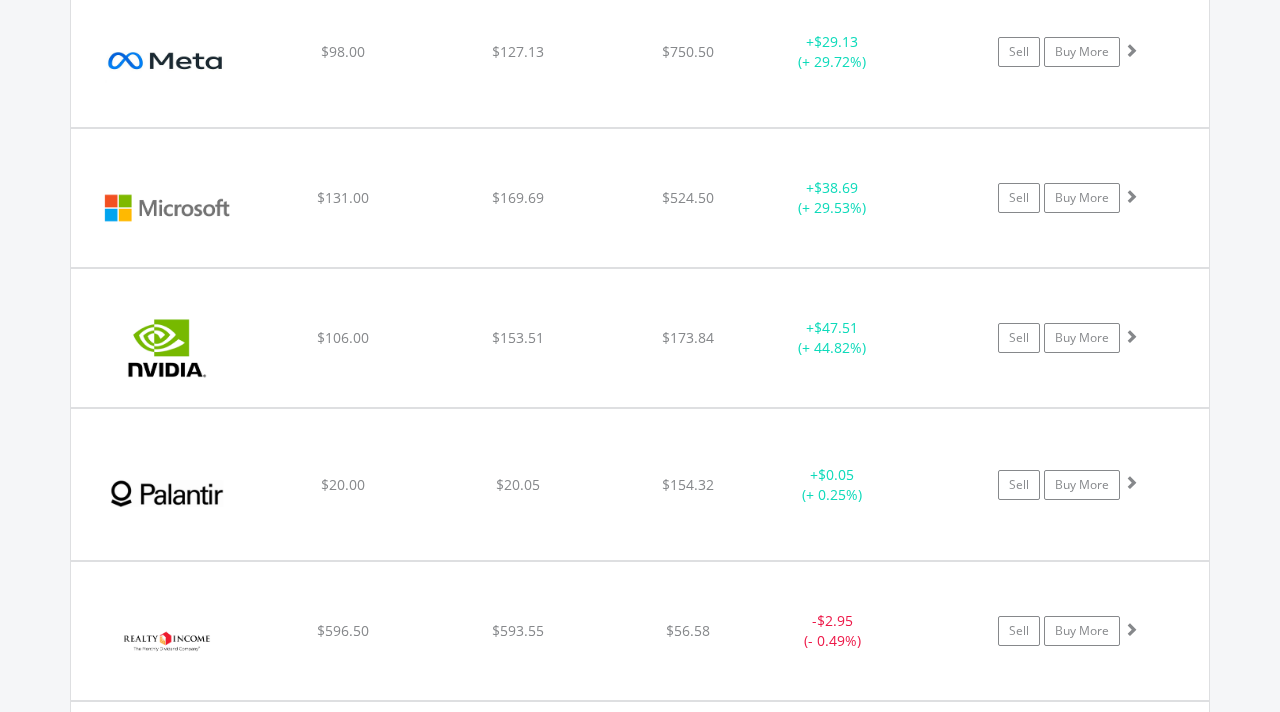 scroll, scrollTop: 3039, scrollLeft: 0, axis: vertical 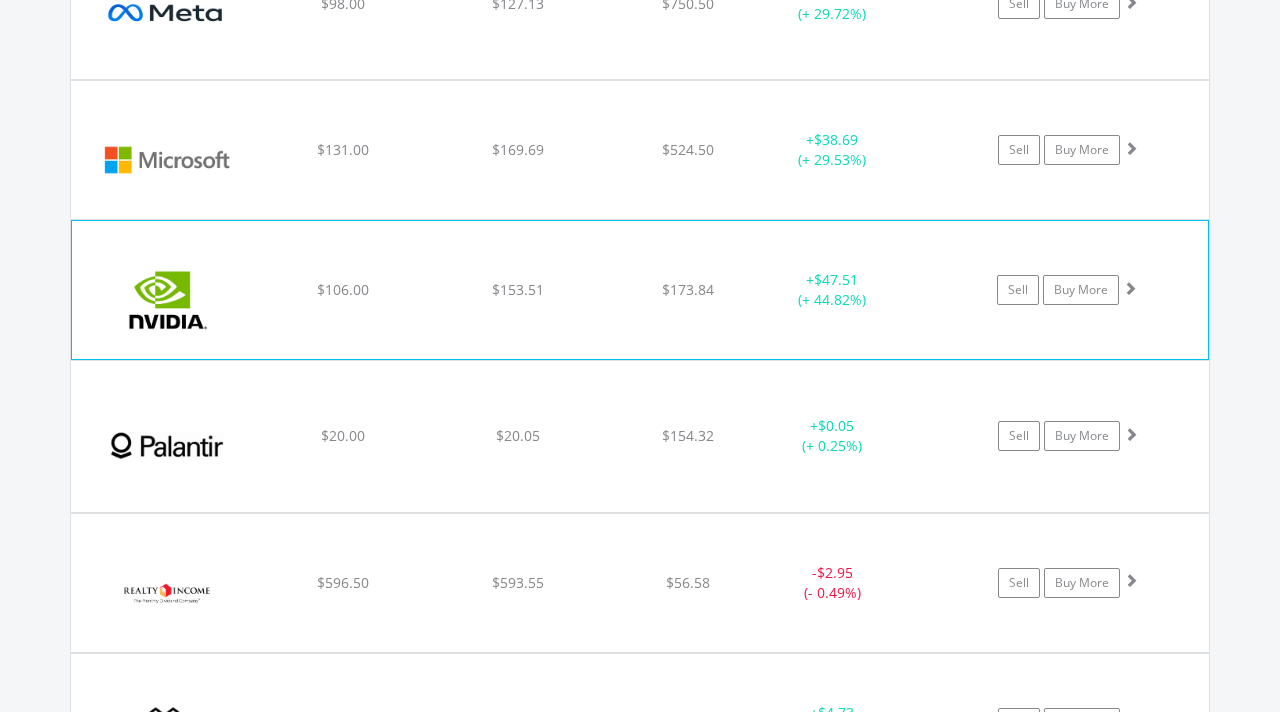 click at bounding box center [1130, 288] 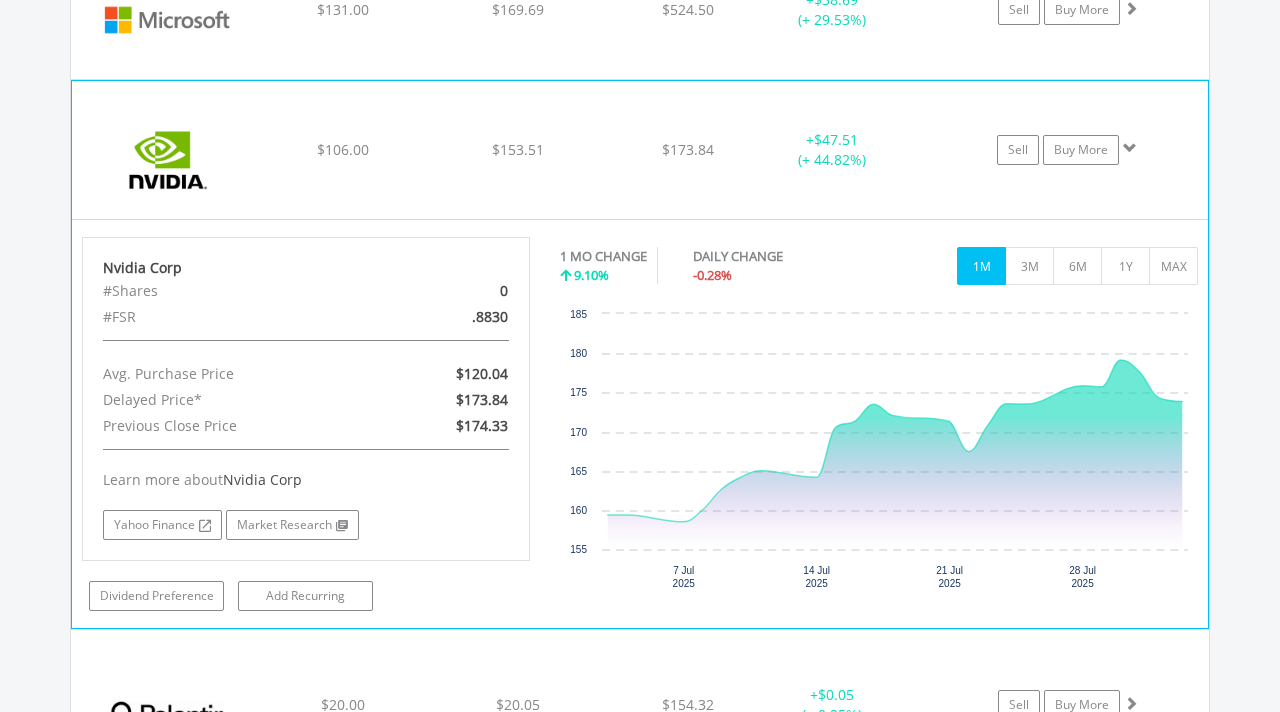 scroll, scrollTop: 3191, scrollLeft: 0, axis: vertical 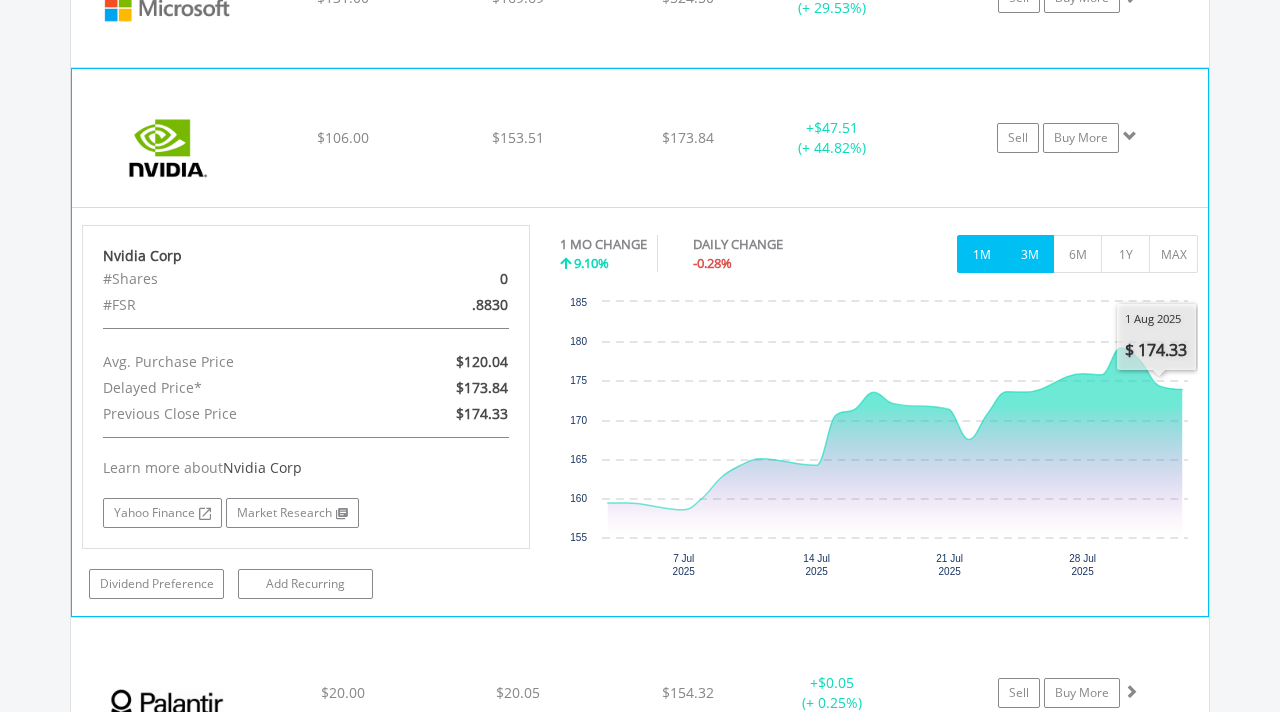 click on "3M" at bounding box center (1029, 254) 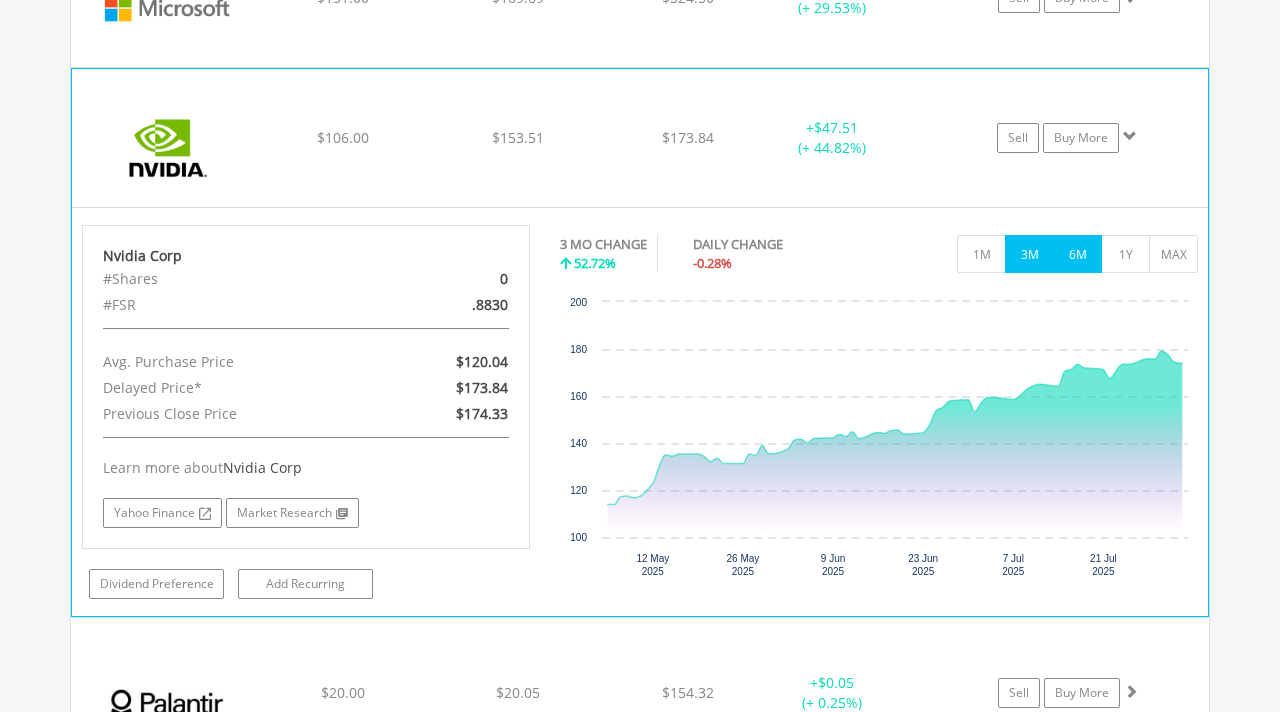 click on "6M" at bounding box center (1077, 254) 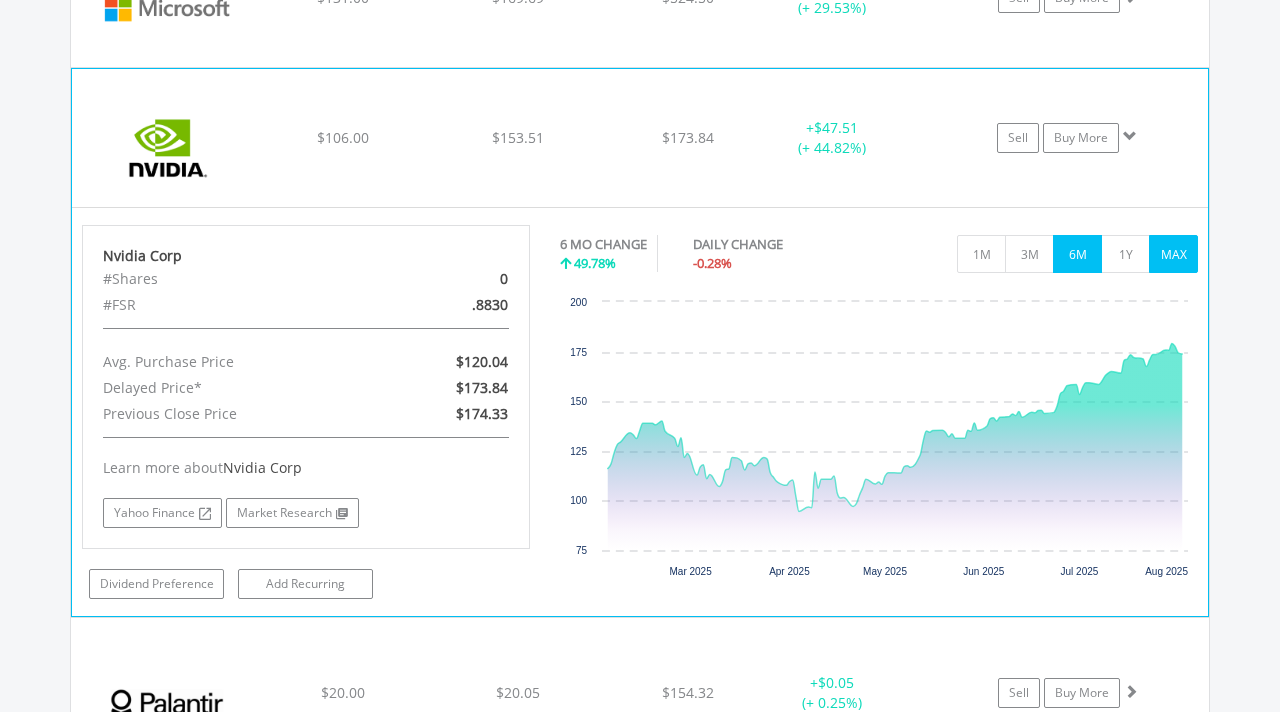 click on "MAX" at bounding box center (1173, 254) 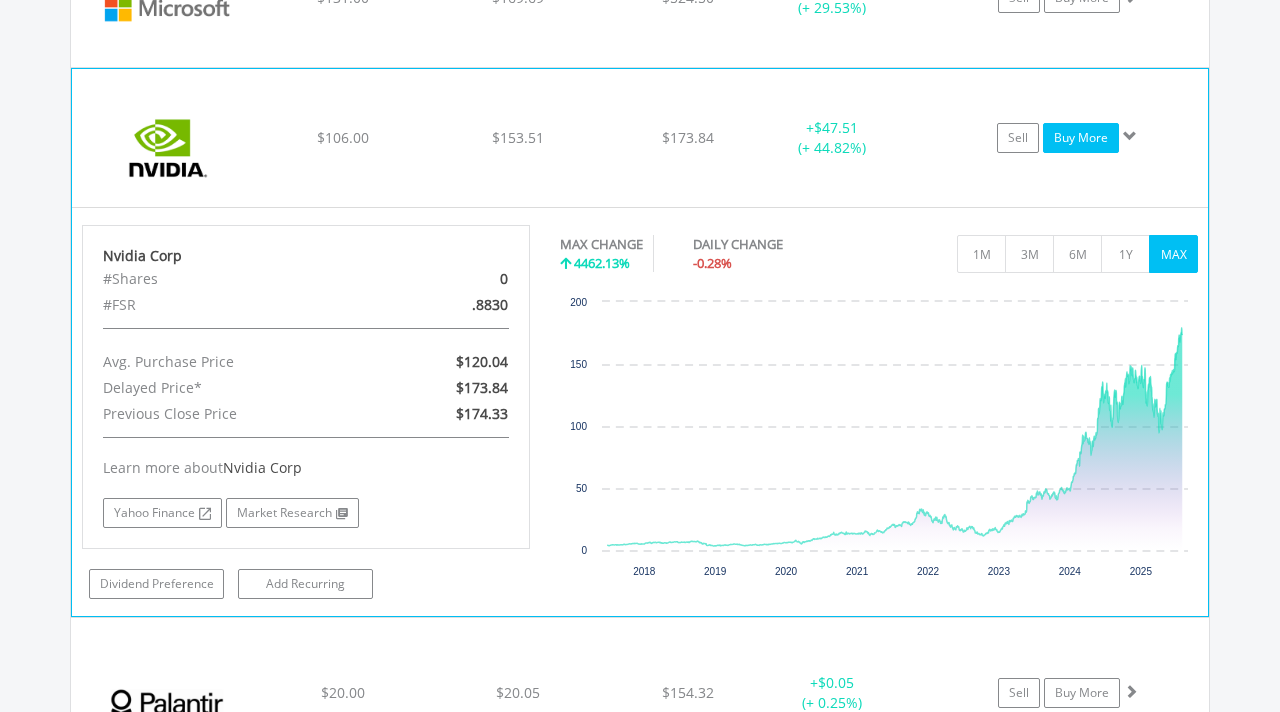click on "Buy More" at bounding box center [1081, 138] 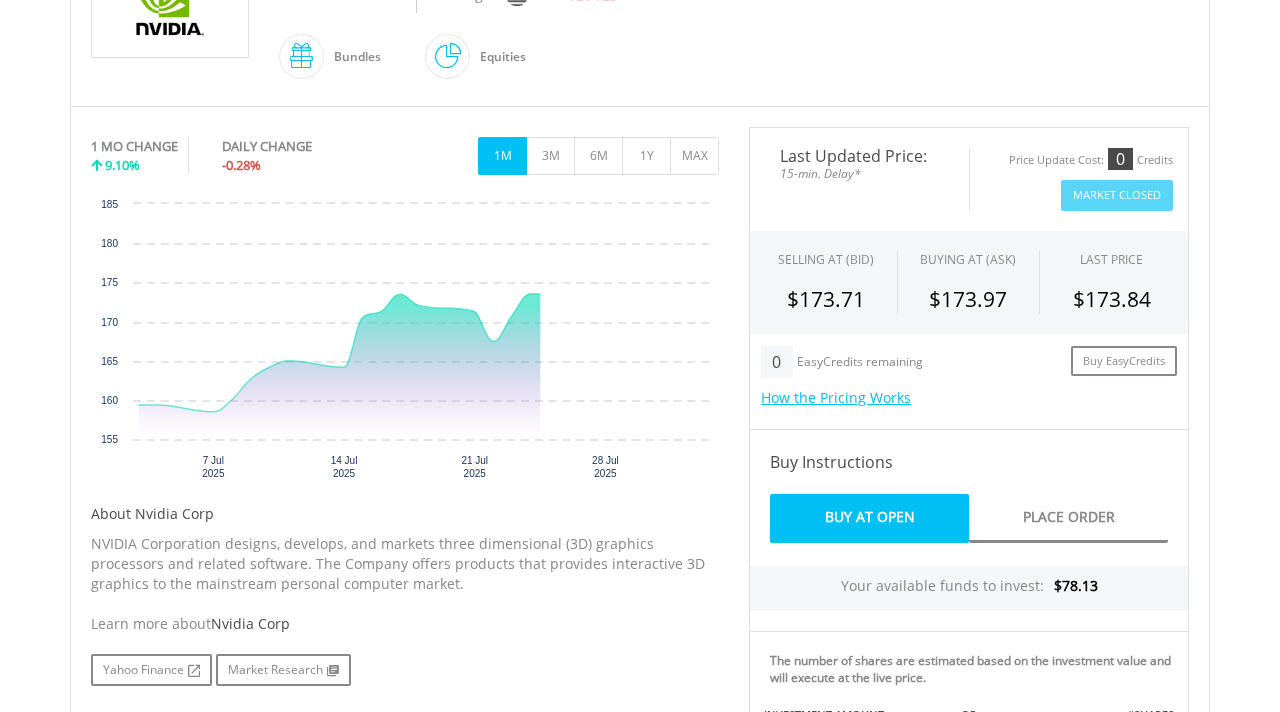 scroll, scrollTop: 664, scrollLeft: 0, axis: vertical 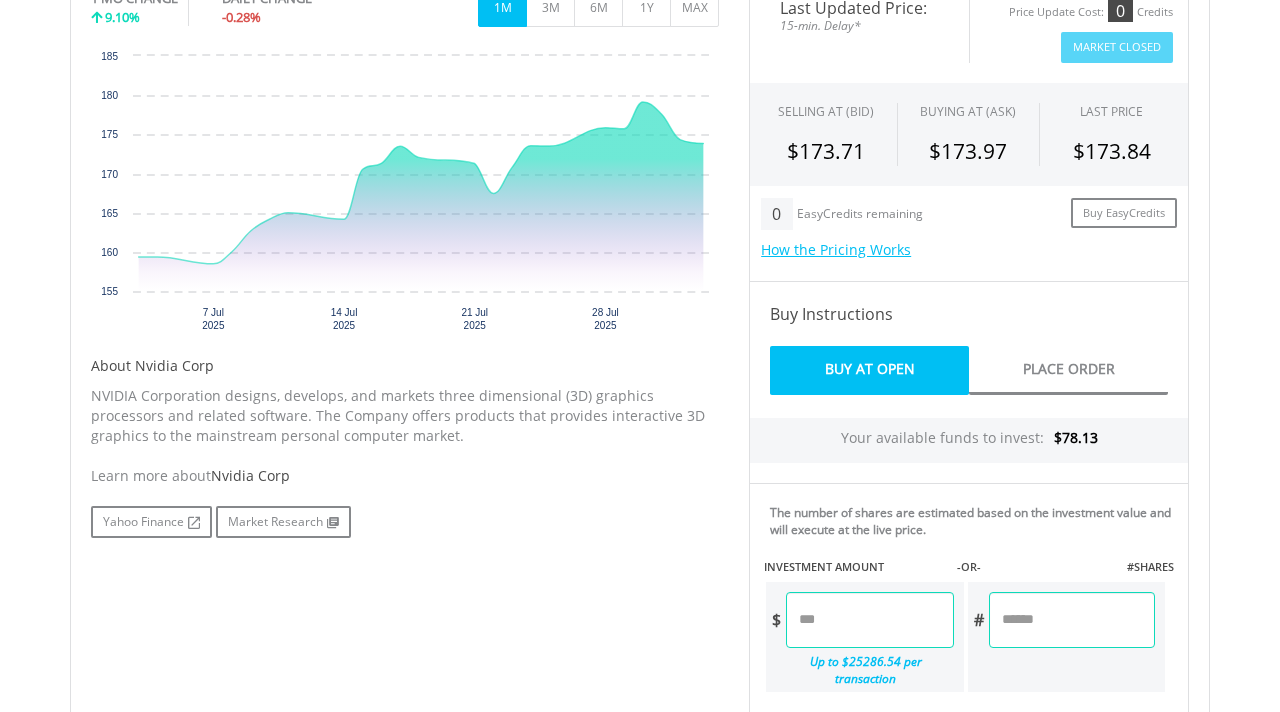 click at bounding box center [869, 620] 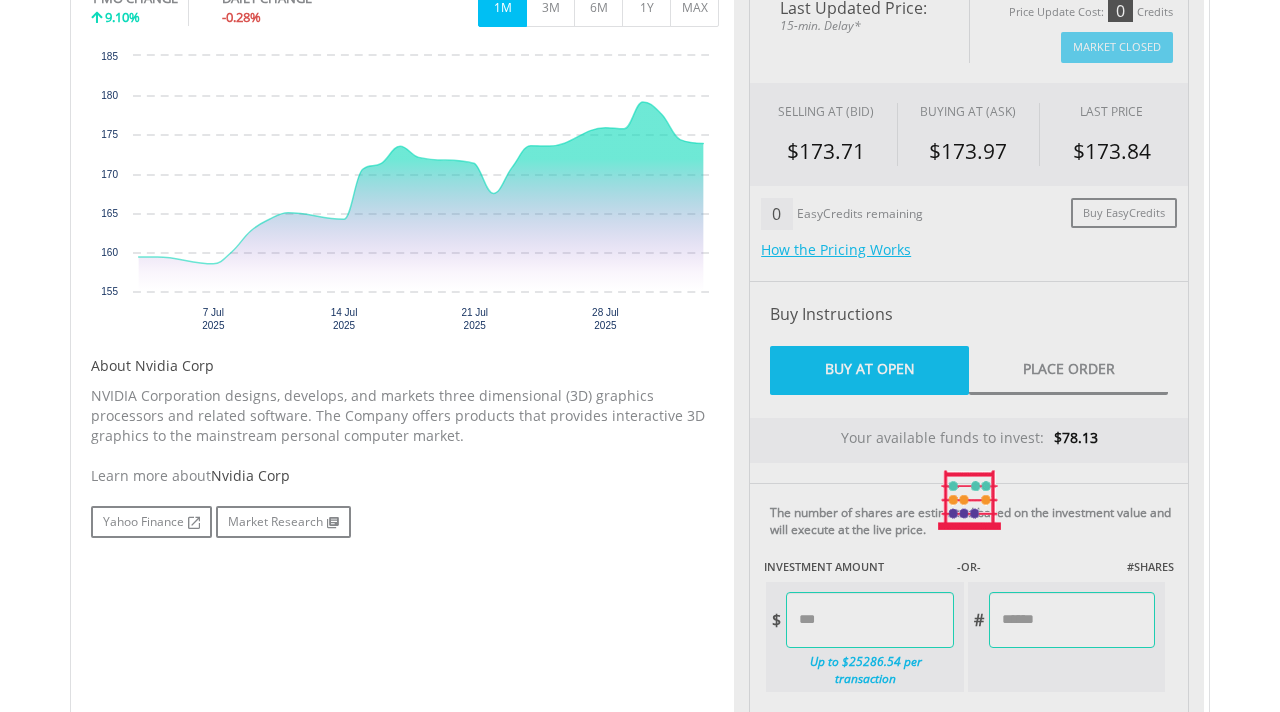 type on "*****" 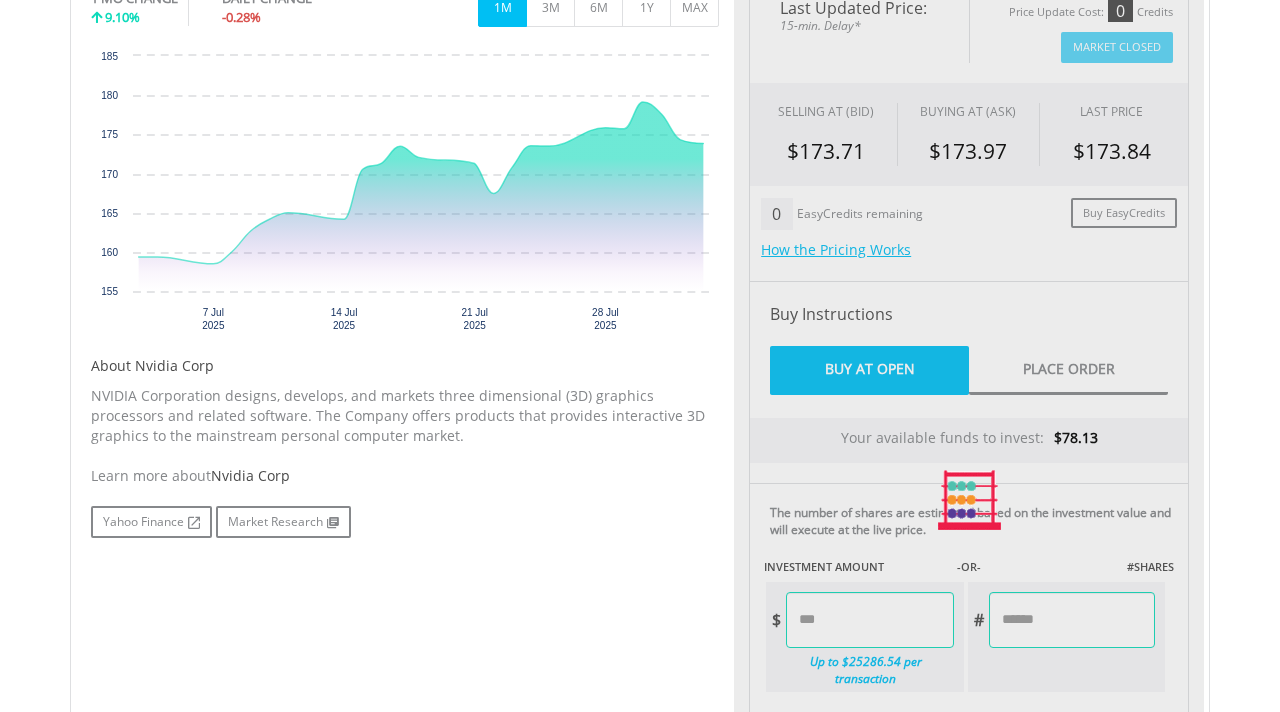 type on "******" 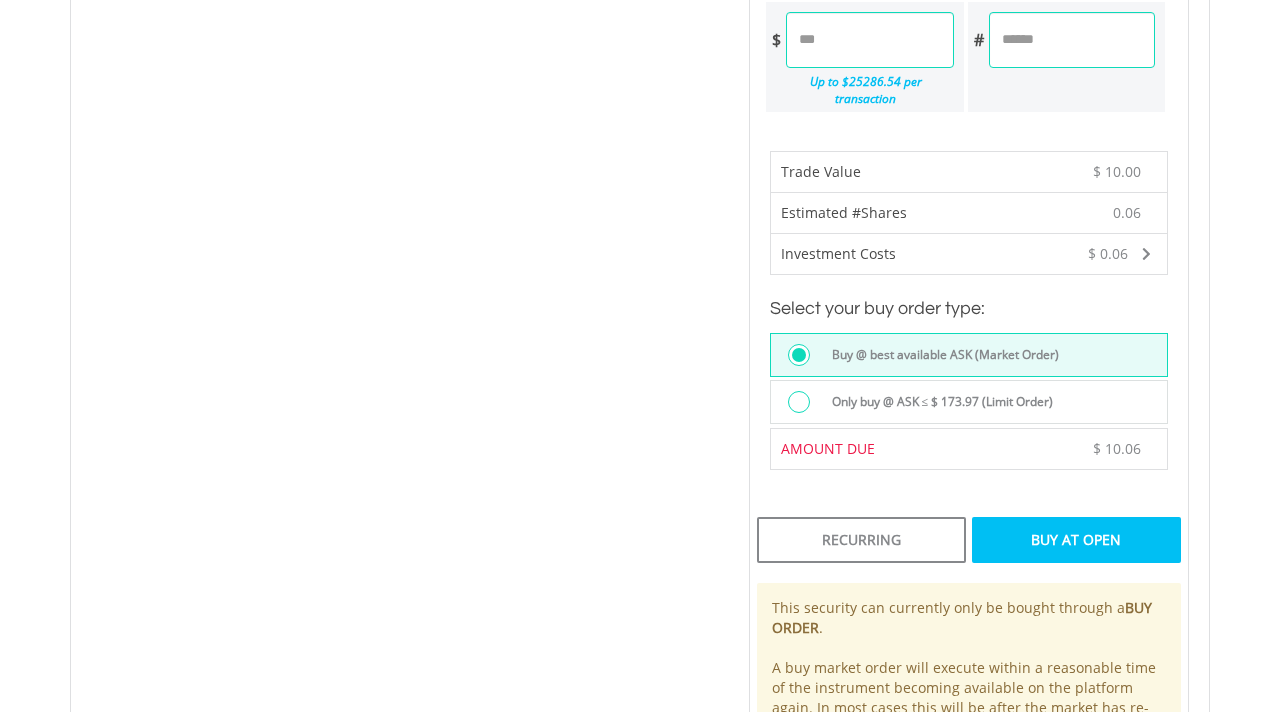 scroll, scrollTop: 1248, scrollLeft: 0, axis: vertical 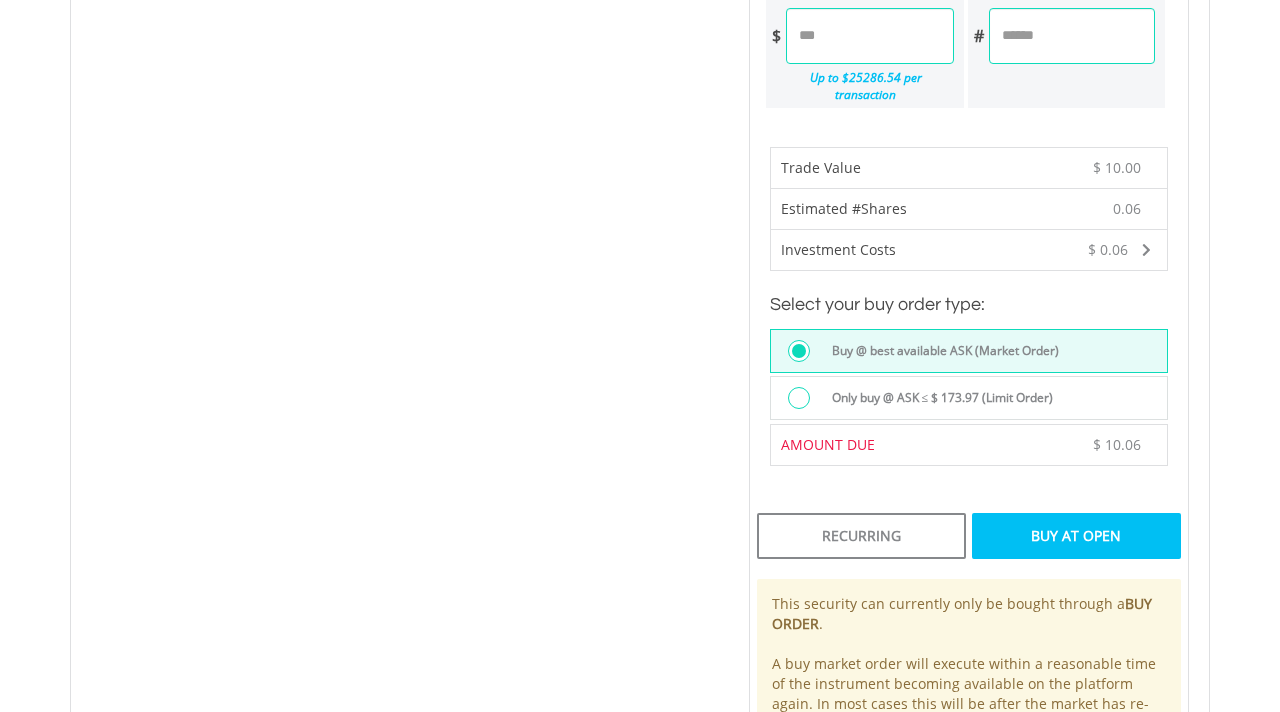 click on "Buy At Open" at bounding box center (1076, 536) 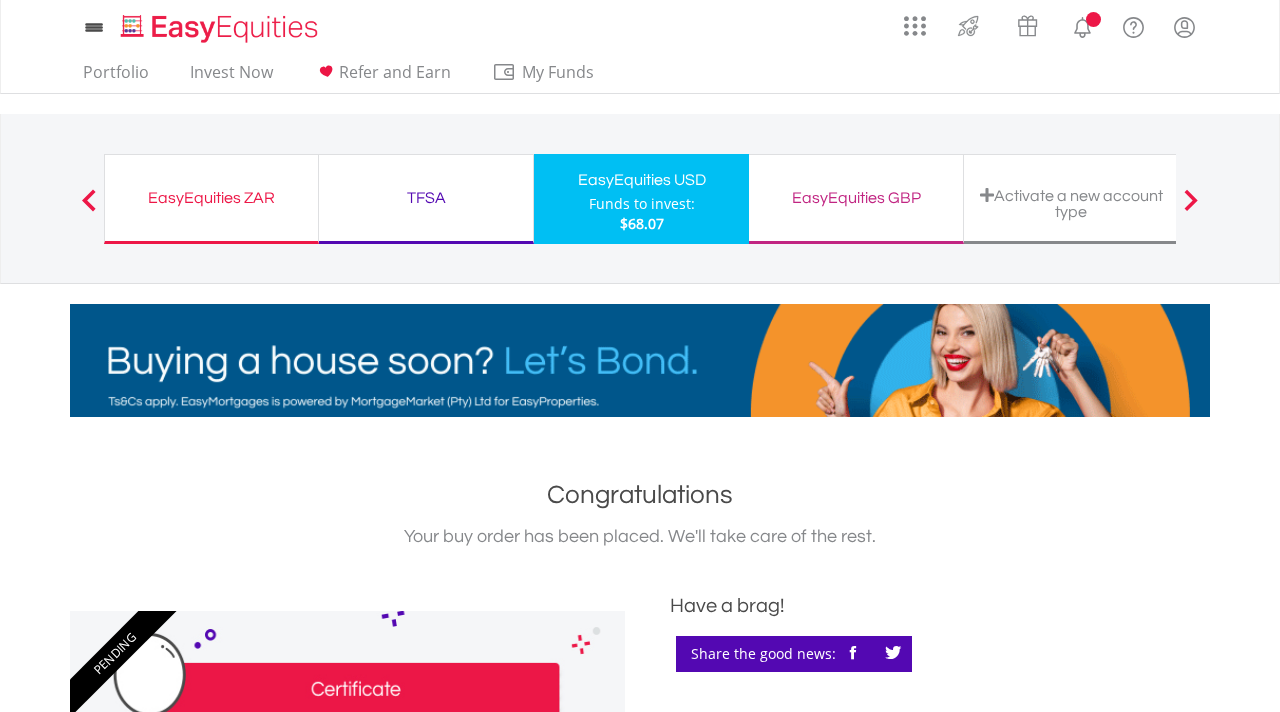 scroll, scrollTop: 0, scrollLeft: 0, axis: both 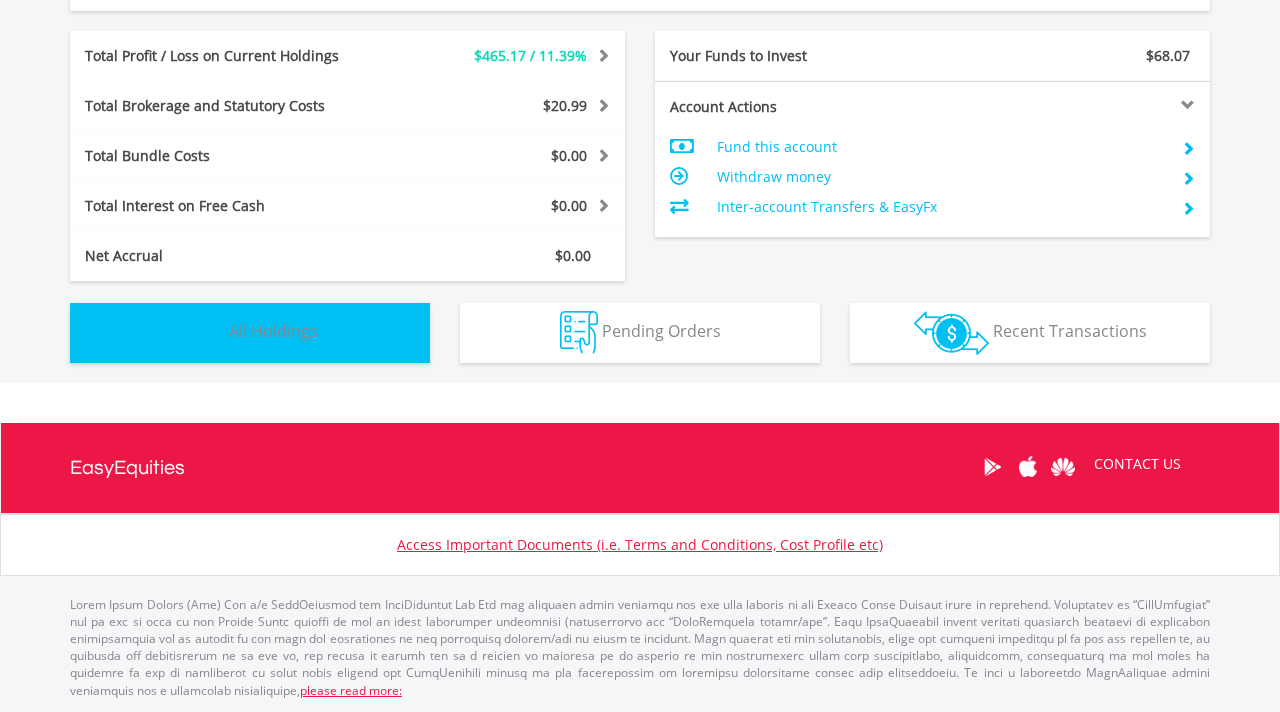 click on "Holdings
All Holdings" at bounding box center [250, 333] 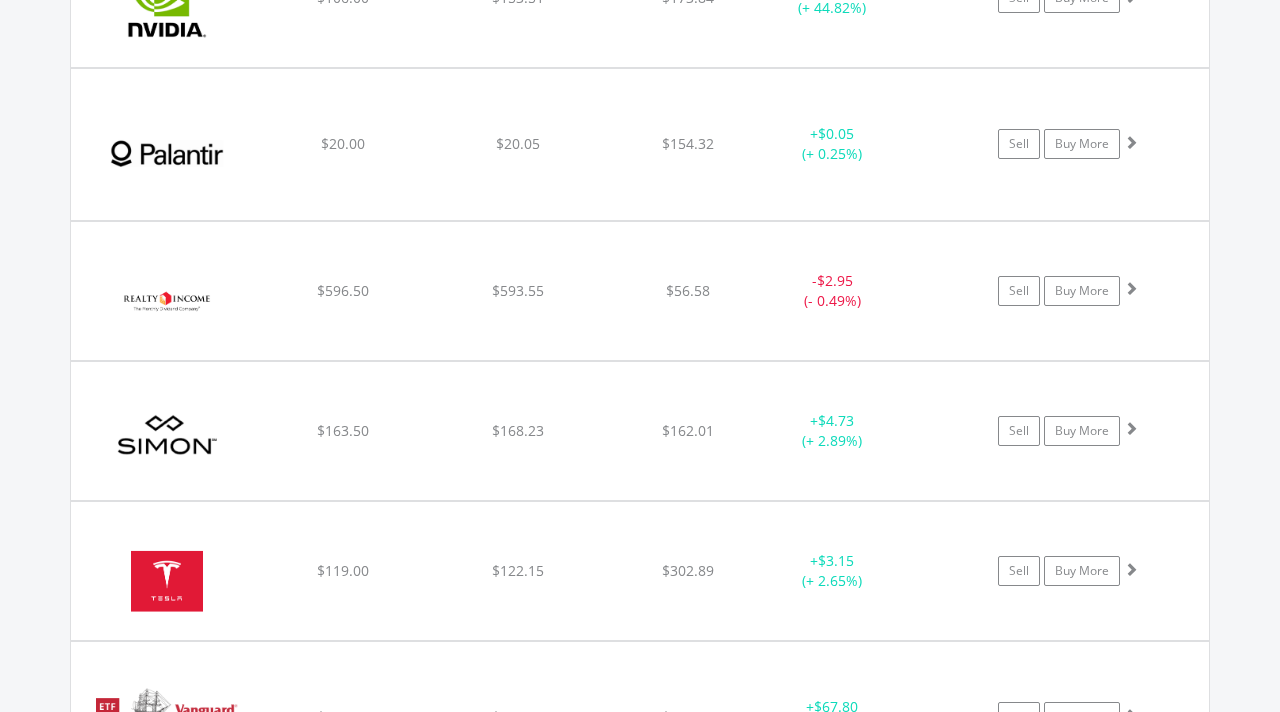 scroll, scrollTop: 3372, scrollLeft: 0, axis: vertical 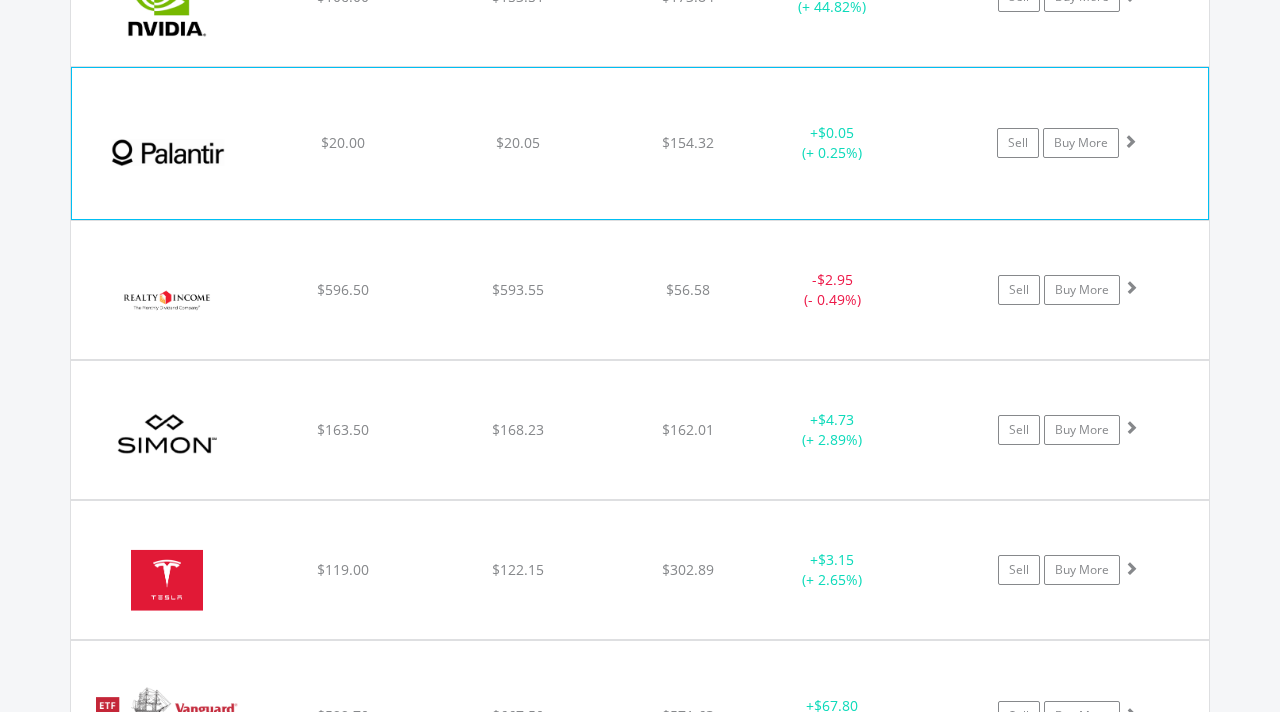 click on "Sell
Buy More" at bounding box center (1078, -1721) 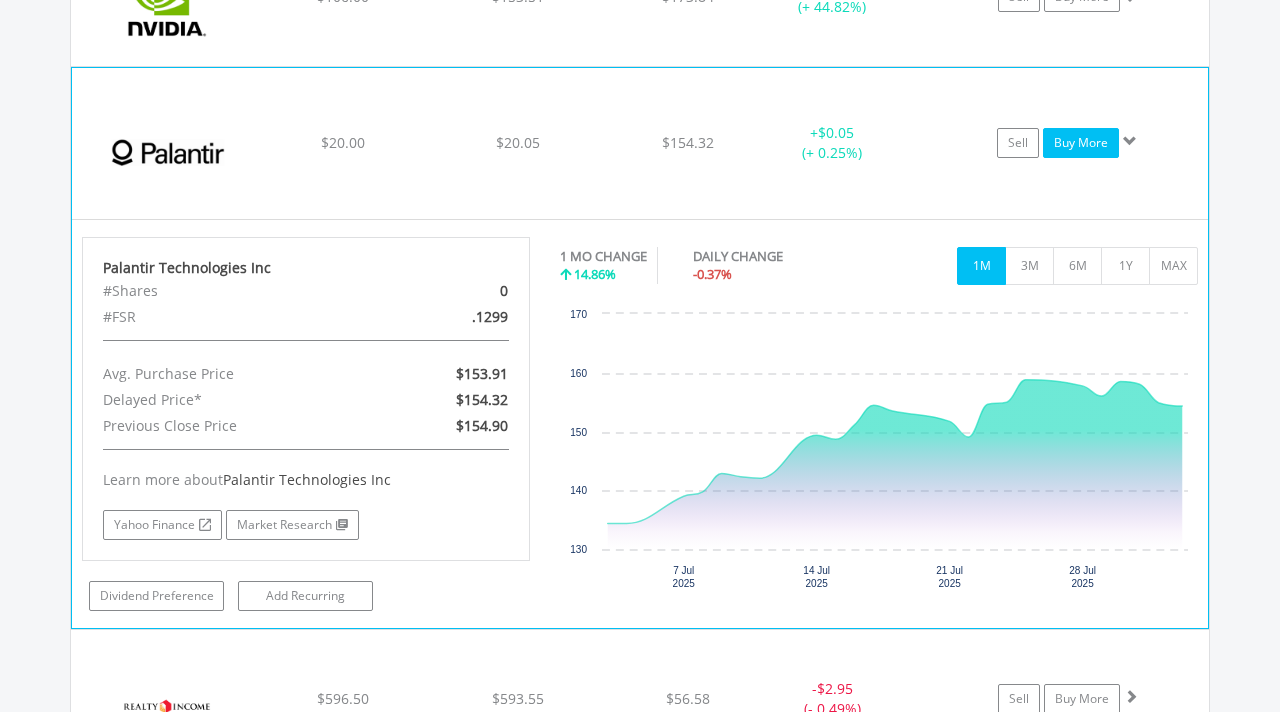 click on "Buy More" at bounding box center (1081, 143) 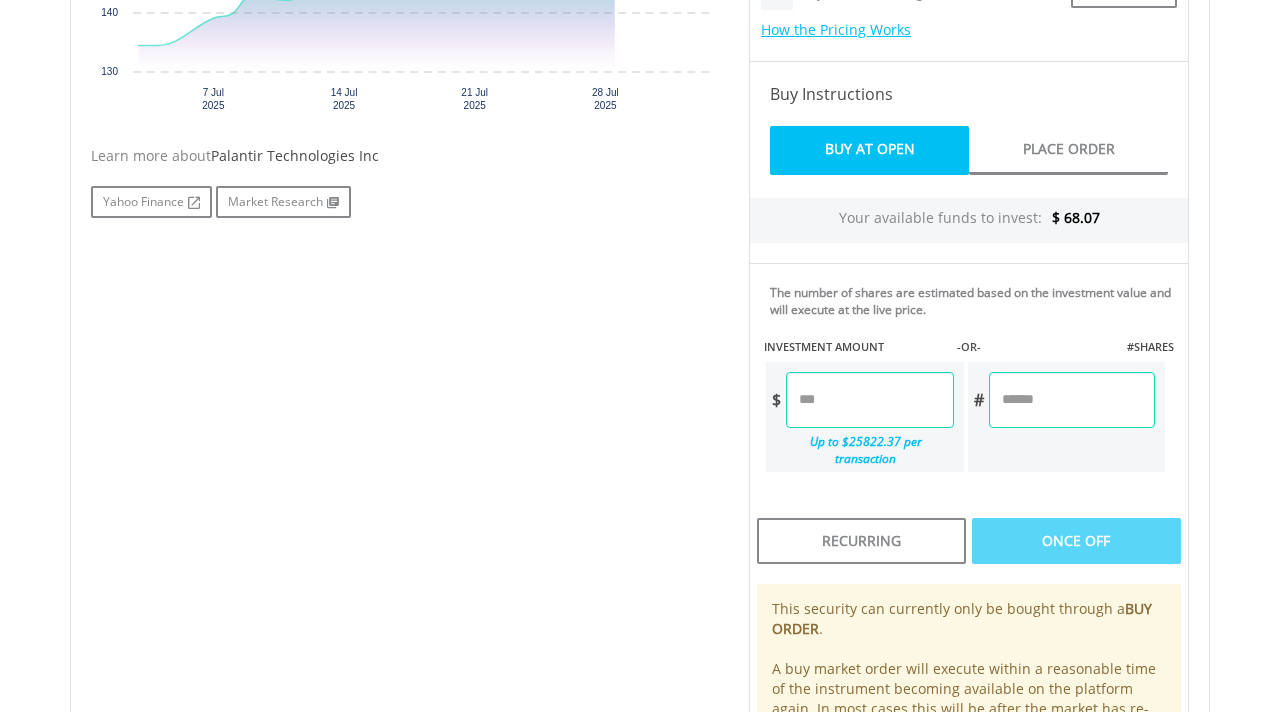 scroll, scrollTop: 885, scrollLeft: 0, axis: vertical 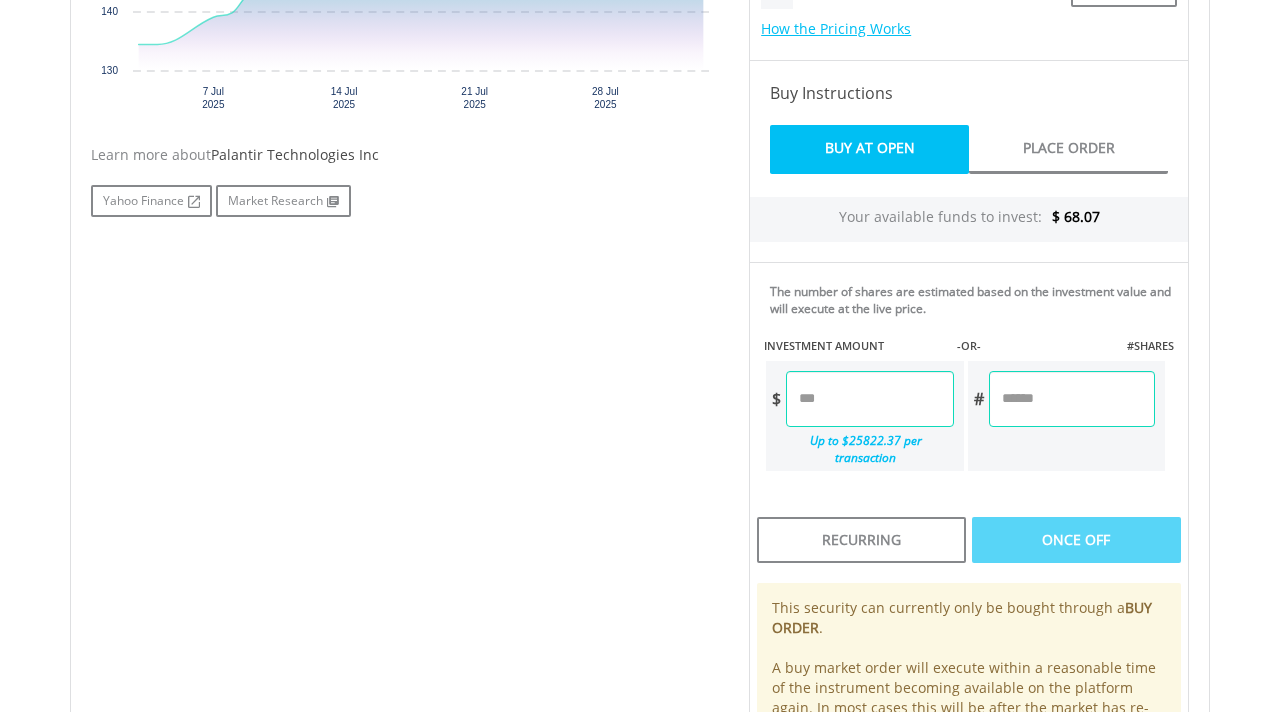 click at bounding box center [869, 399] 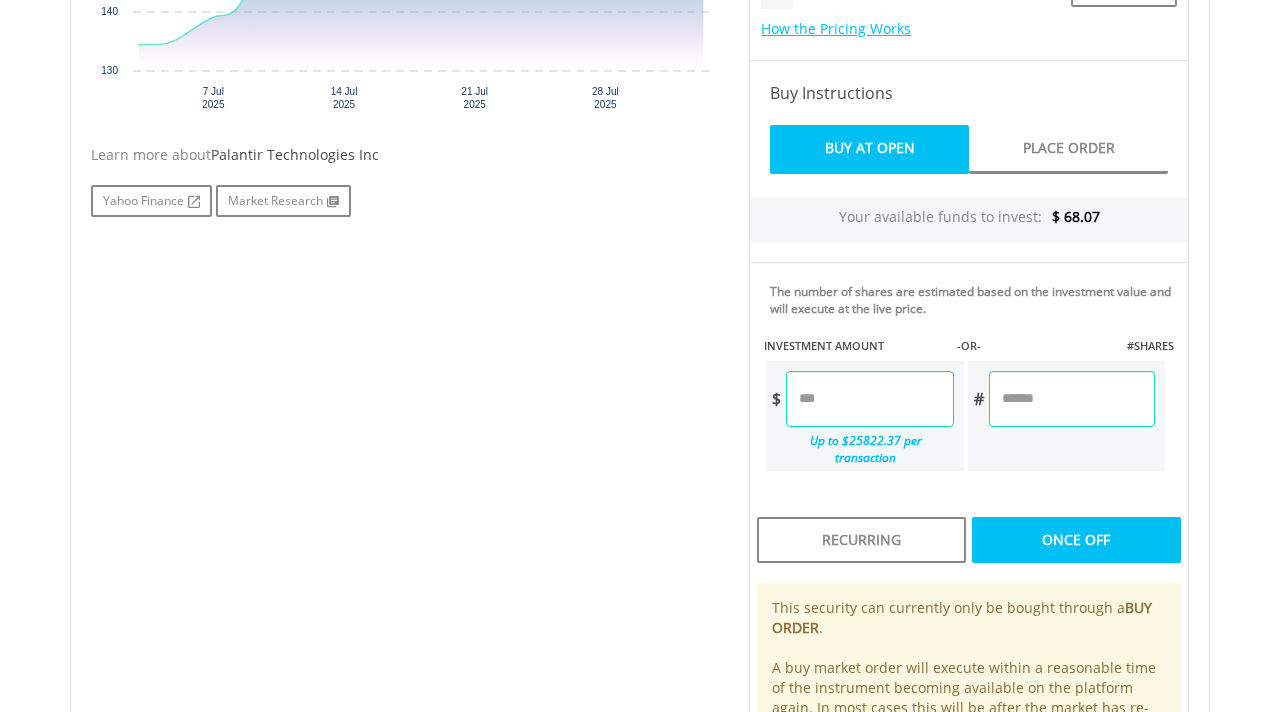 click on "Last Updated Price:
15-min. Delay*
Price Update Cost:
0
Credits
Market Closed
SELLING AT (BID)
BUYING AT                     (ASK)
LAST PRICE
$ 154.20
$ 154.44
$ 154.32
0" at bounding box center (969, 279) 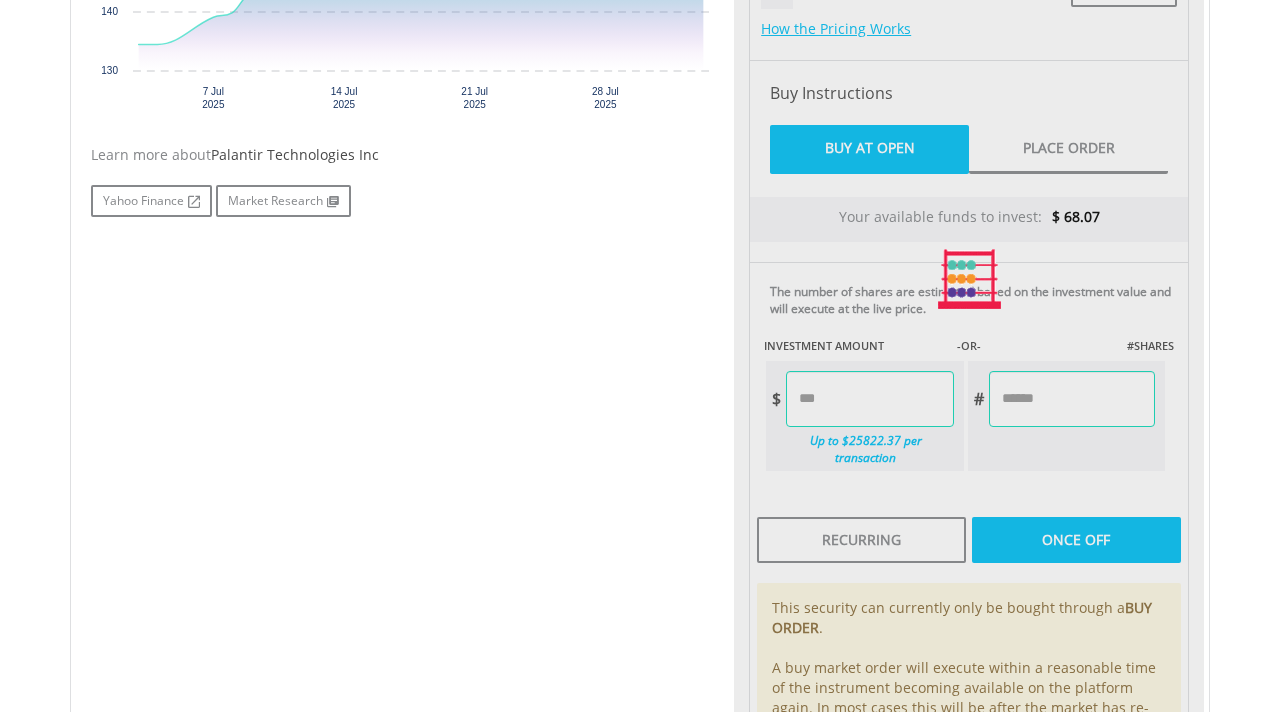 type on "*****" 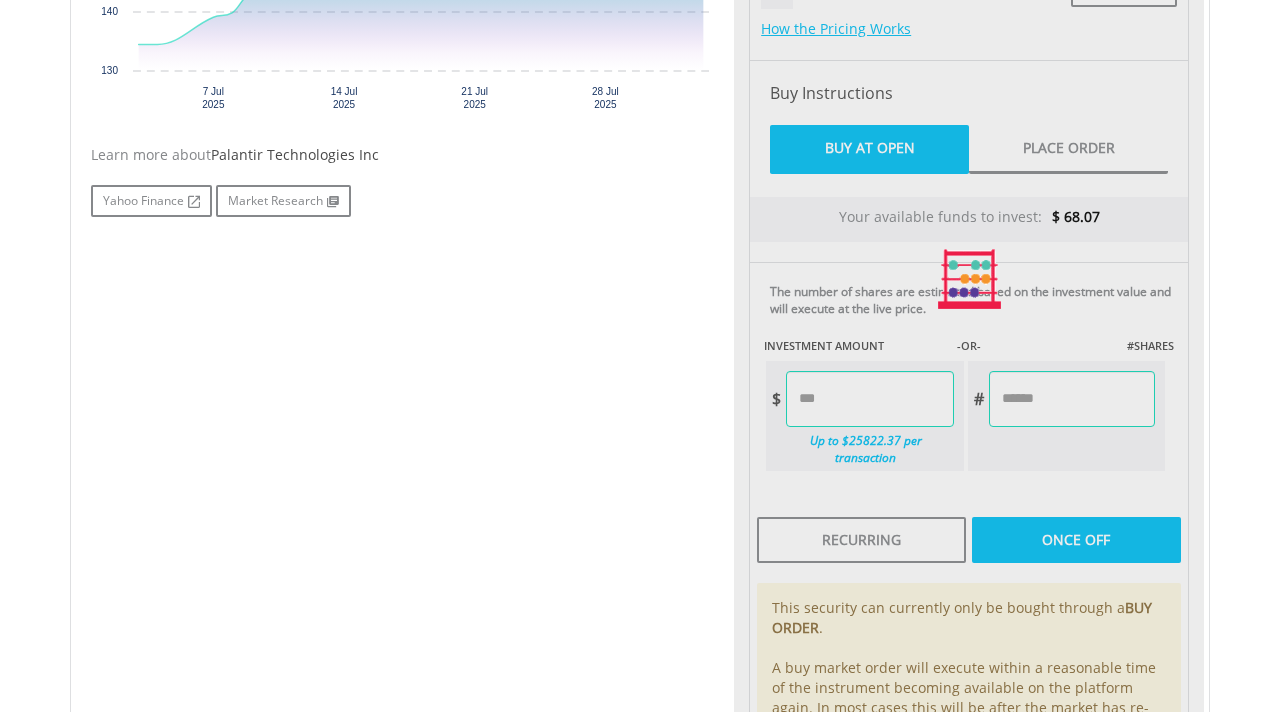 type on "******" 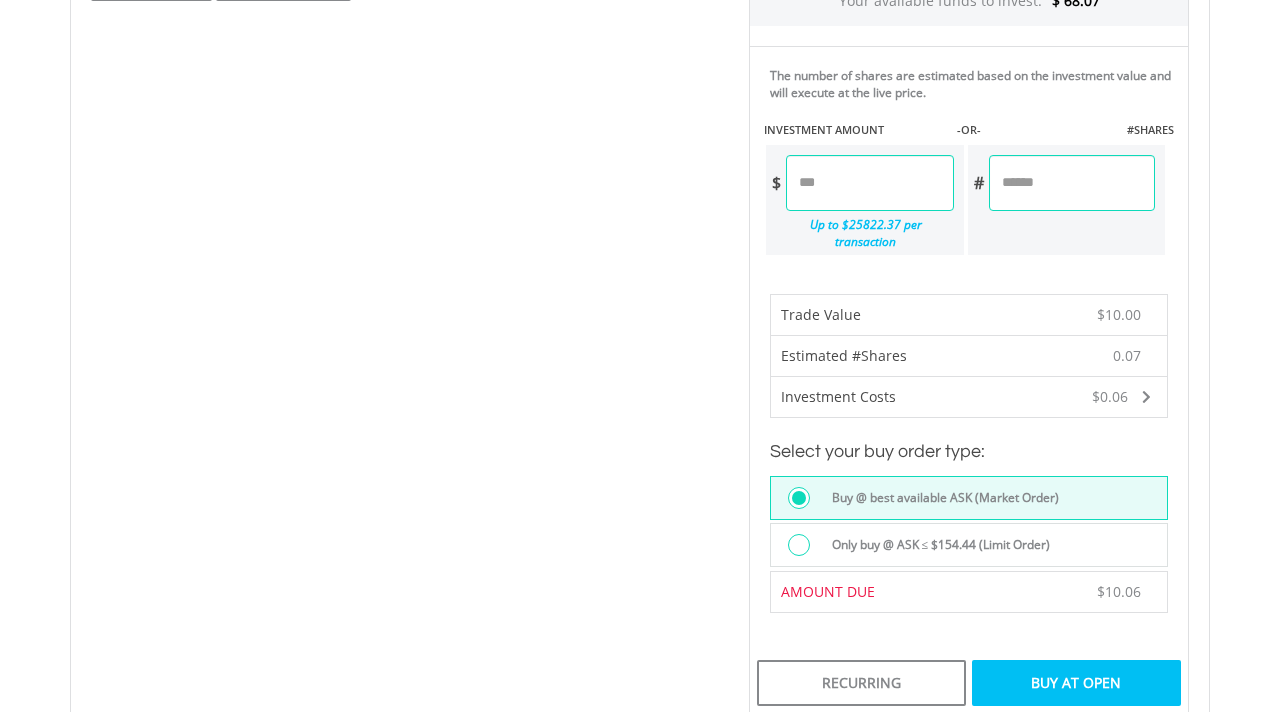 scroll, scrollTop: 1158, scrollLeft: 0, axis: vertical 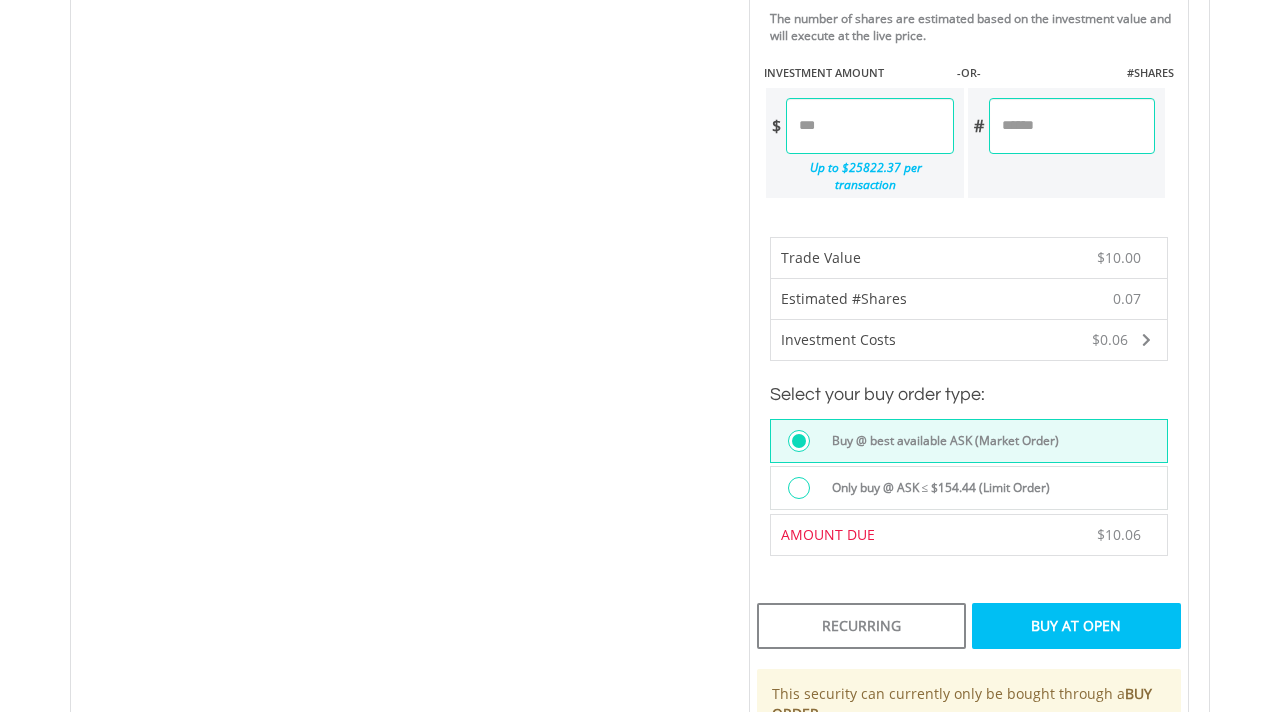 click on "Buy At Open" at bounding box center (1076, 626) 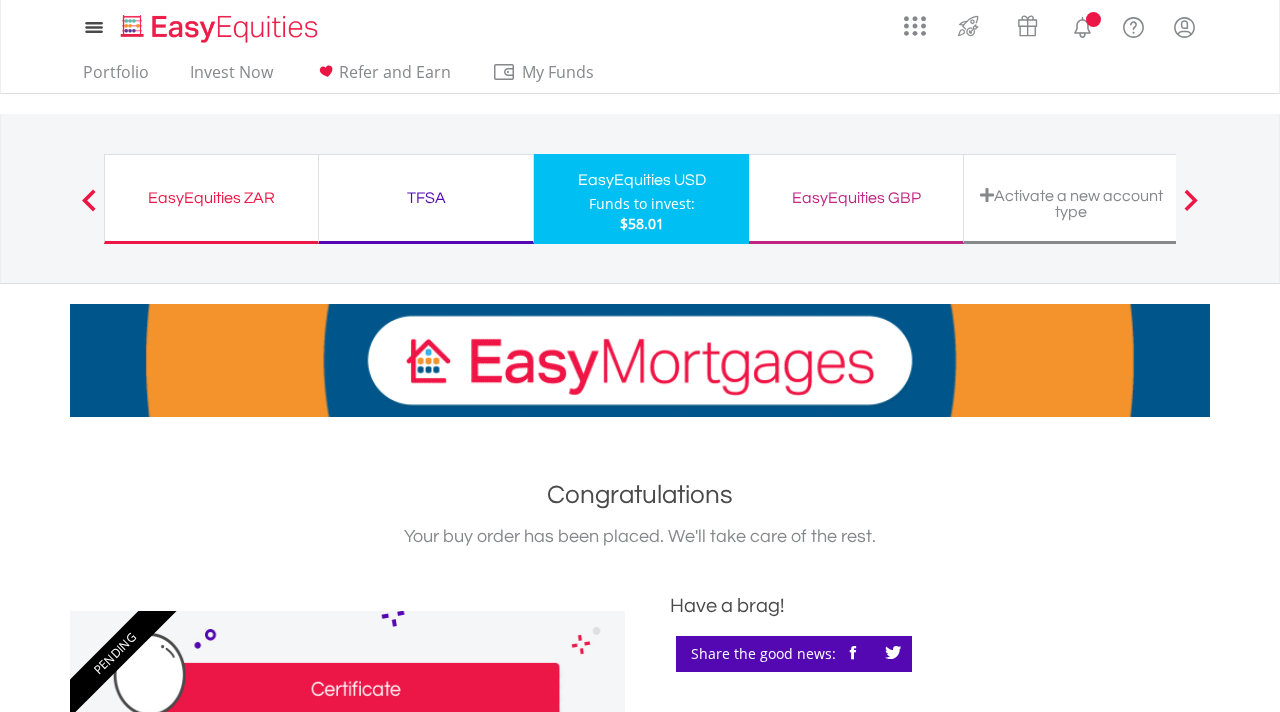scroll, scrollTop: 0, scrollLeft: 0, axis: both 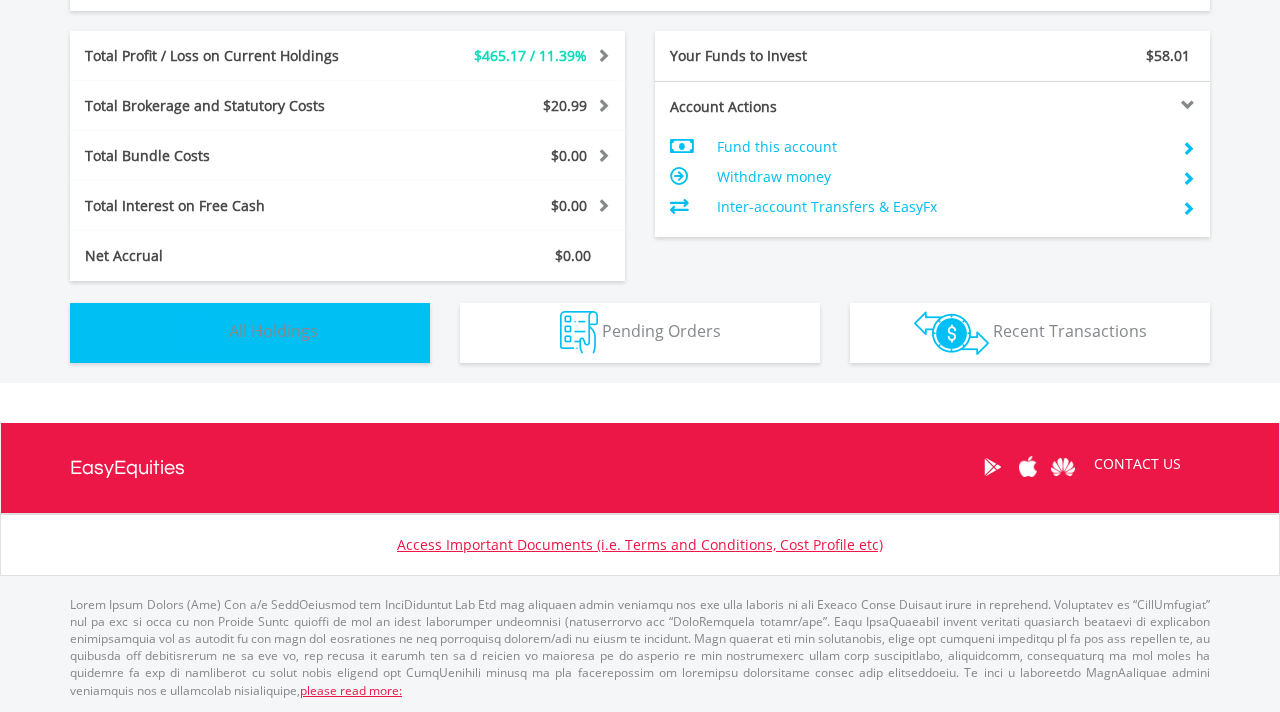 click on "Holdings
All Holdings" at bounding box center [250, 333] 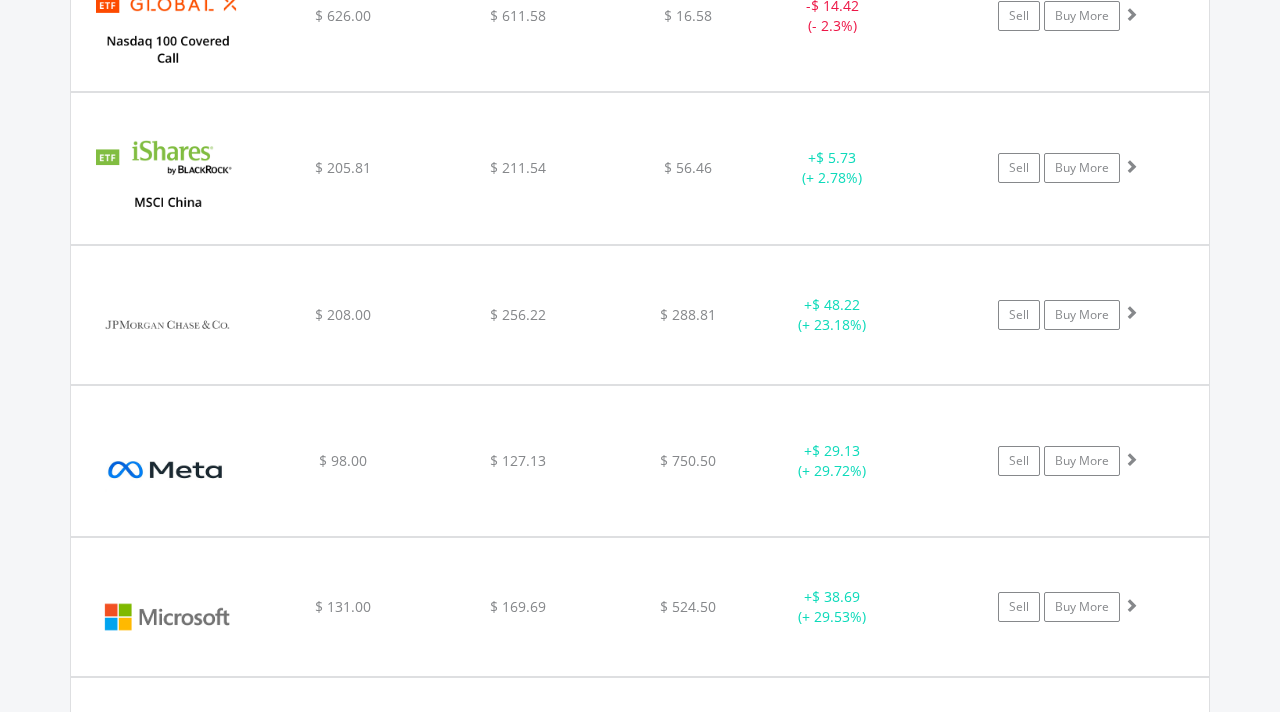 scroll, scrollTop: 2623, scrollLeft: 0, axis: vertical 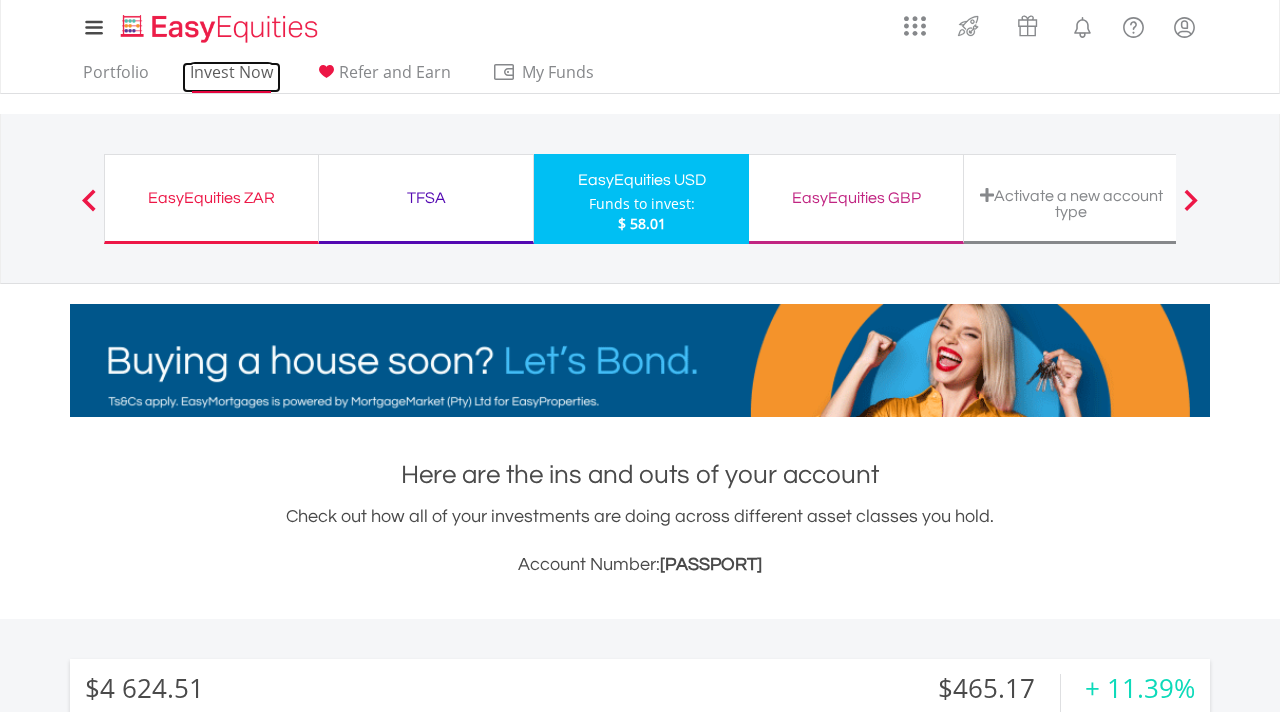 click on "Invest Now" at bounding box center (231, 77) 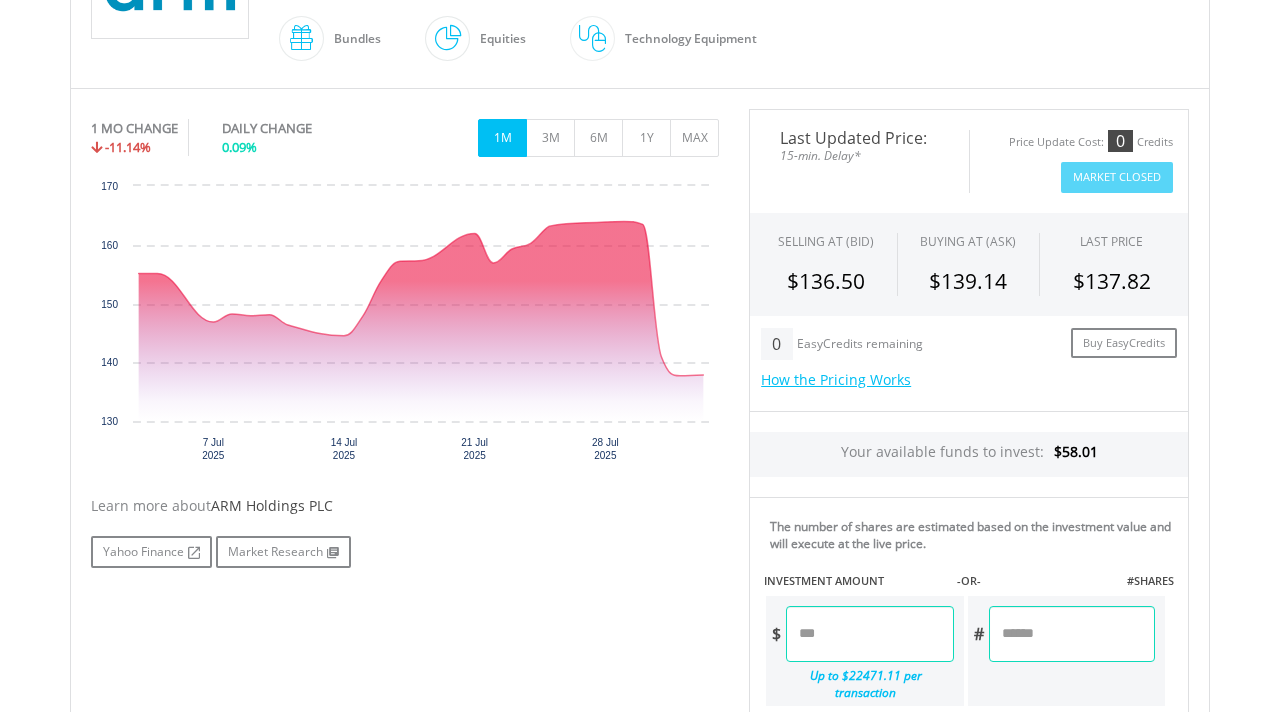 scroll, scrollTop: 525, scrollLeft: 0, axis: vertical 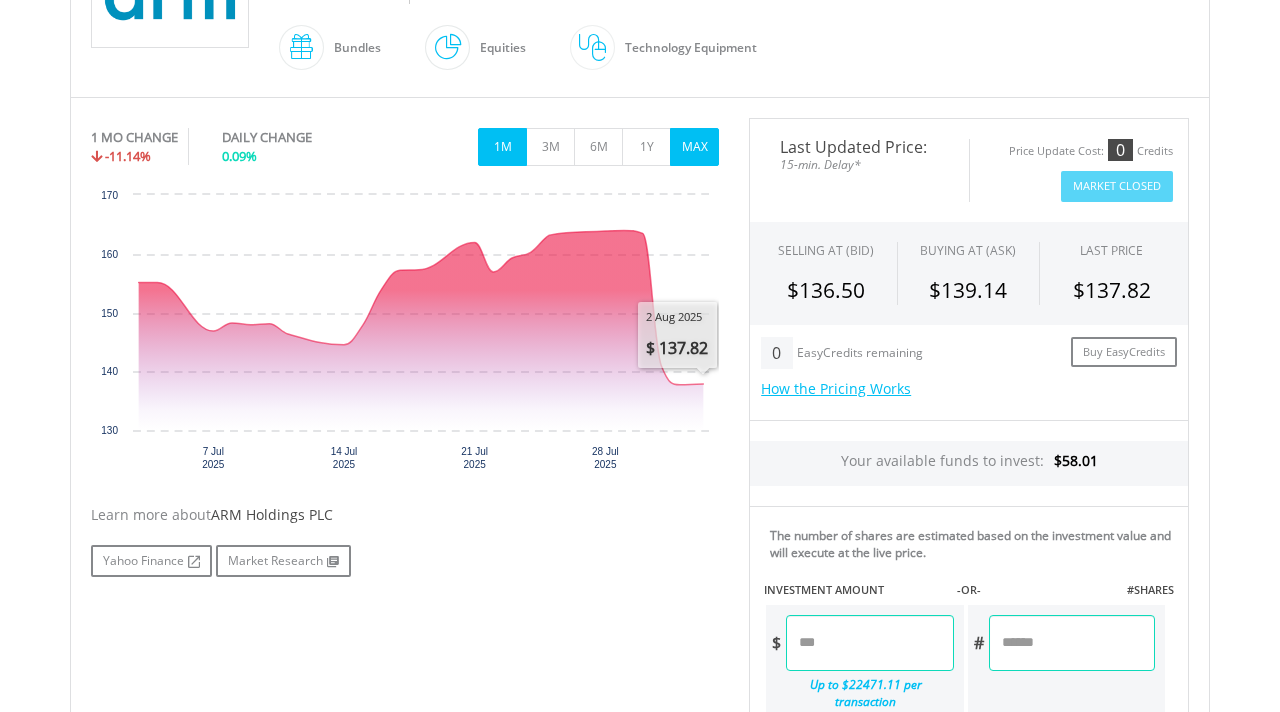 click on "MAX" at bounding box center [694, 147] 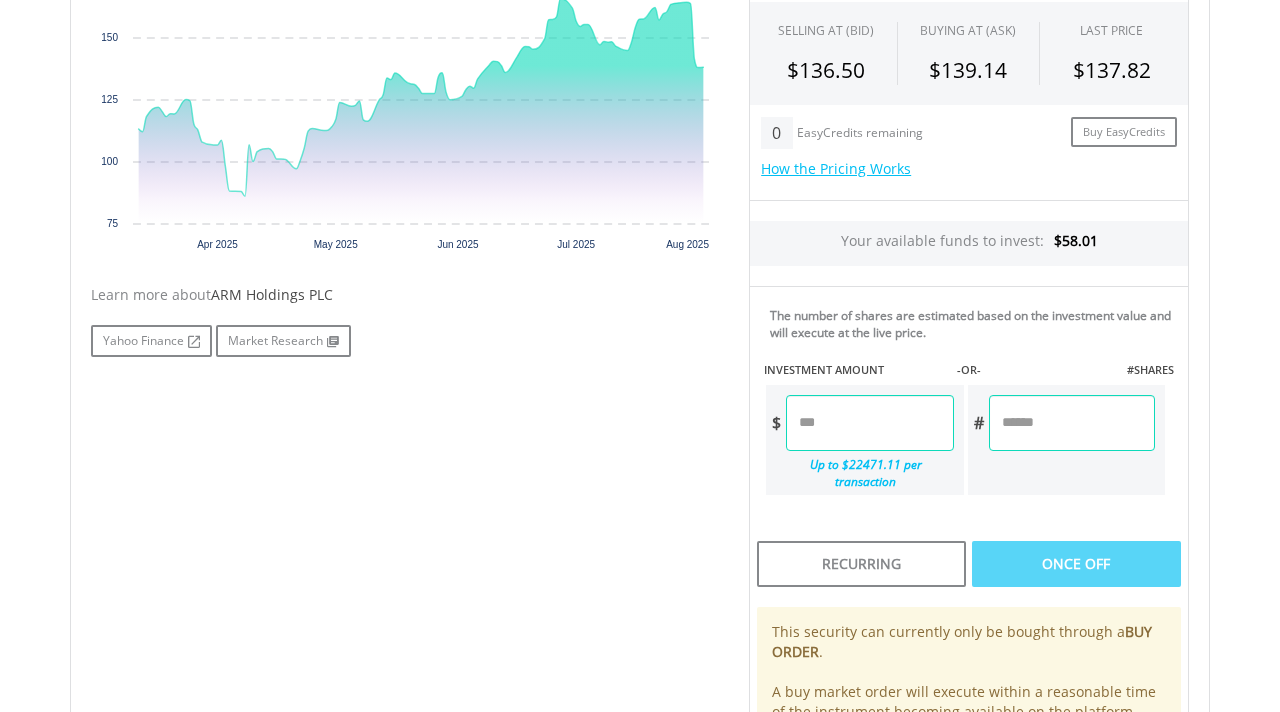scroll, scrollTop: 744, scrollLeft: 0, axis: vertical 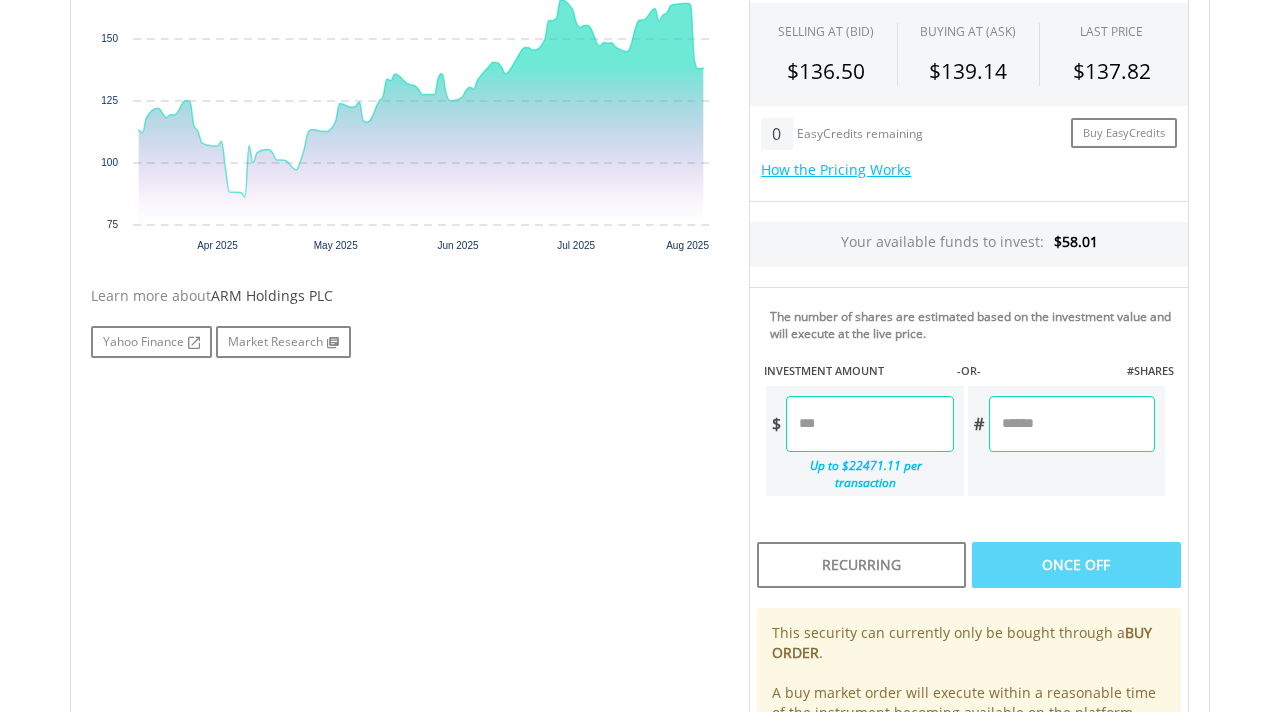 click at bounding box center (869, 424) 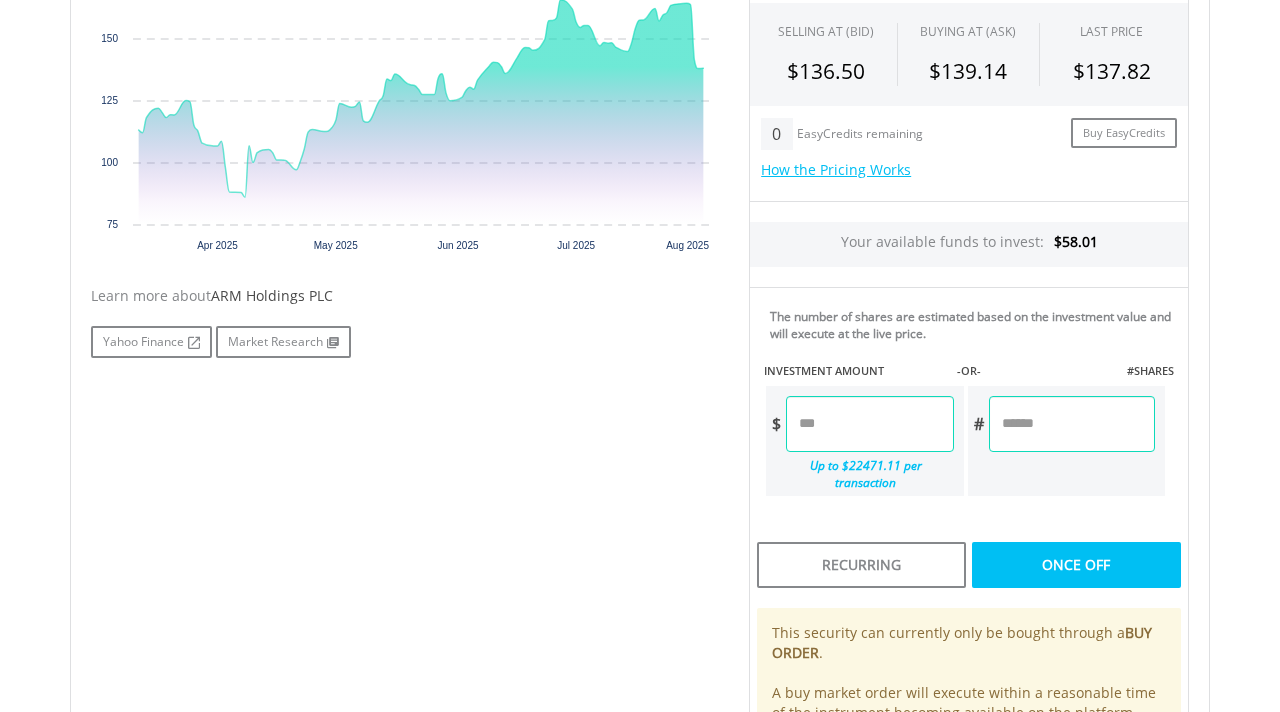 click on "Last Updated Price:
15-min. Delay*
Price Update Cost:
0
Credits
Market Closed
SELLING AT (BID)
BUYING AT                     (ASK)
LAST PRICE
$136.50
$139.14
$137.82
0
$" at bounding box center [969, 363] 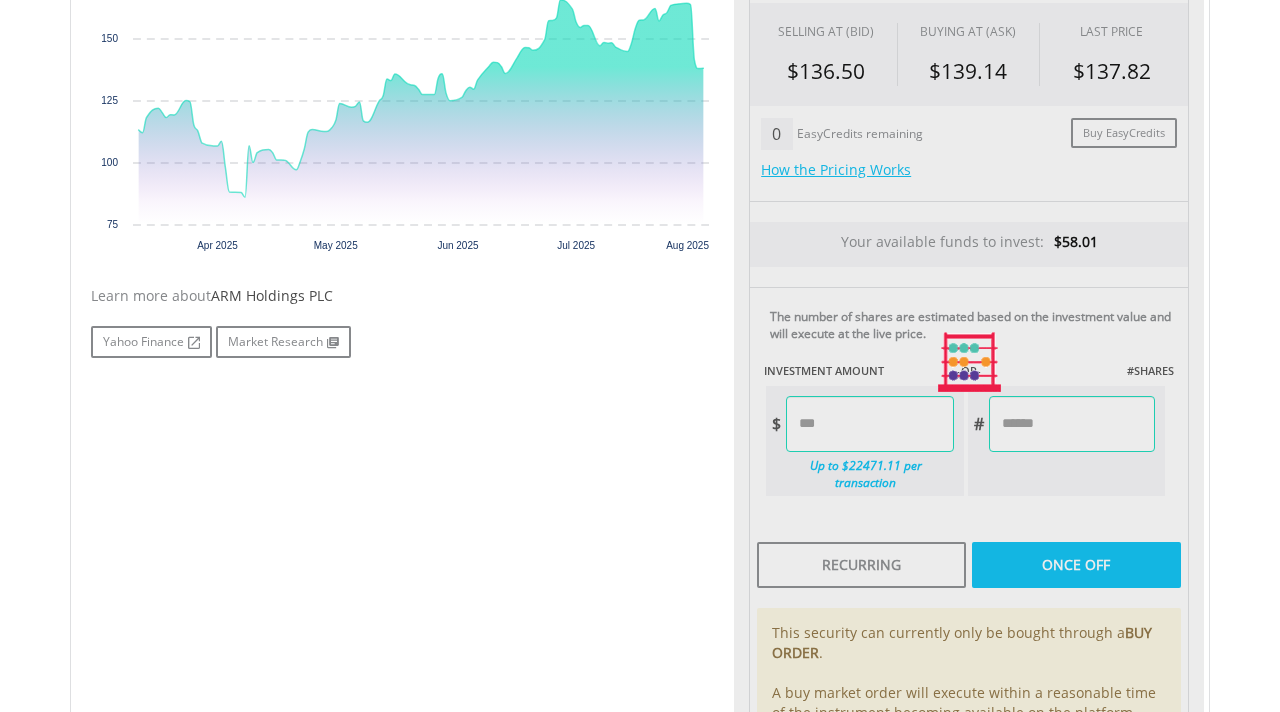 type on "*****" 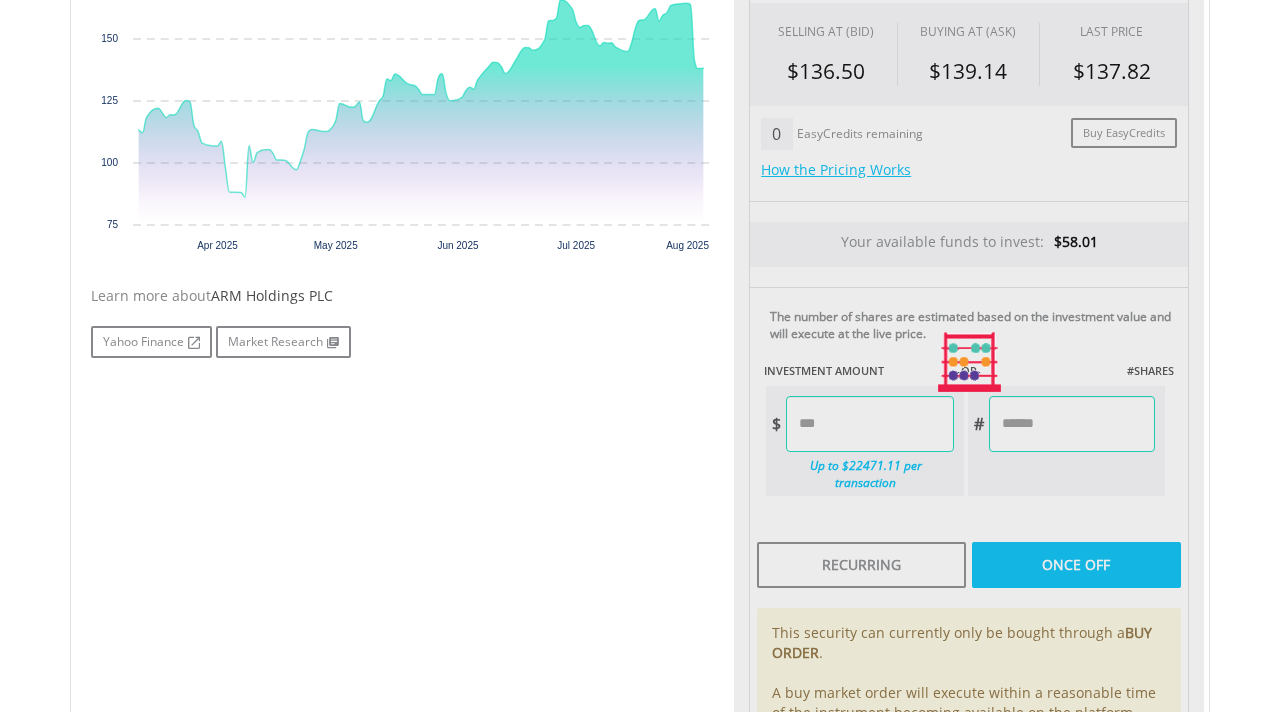 type on "******" 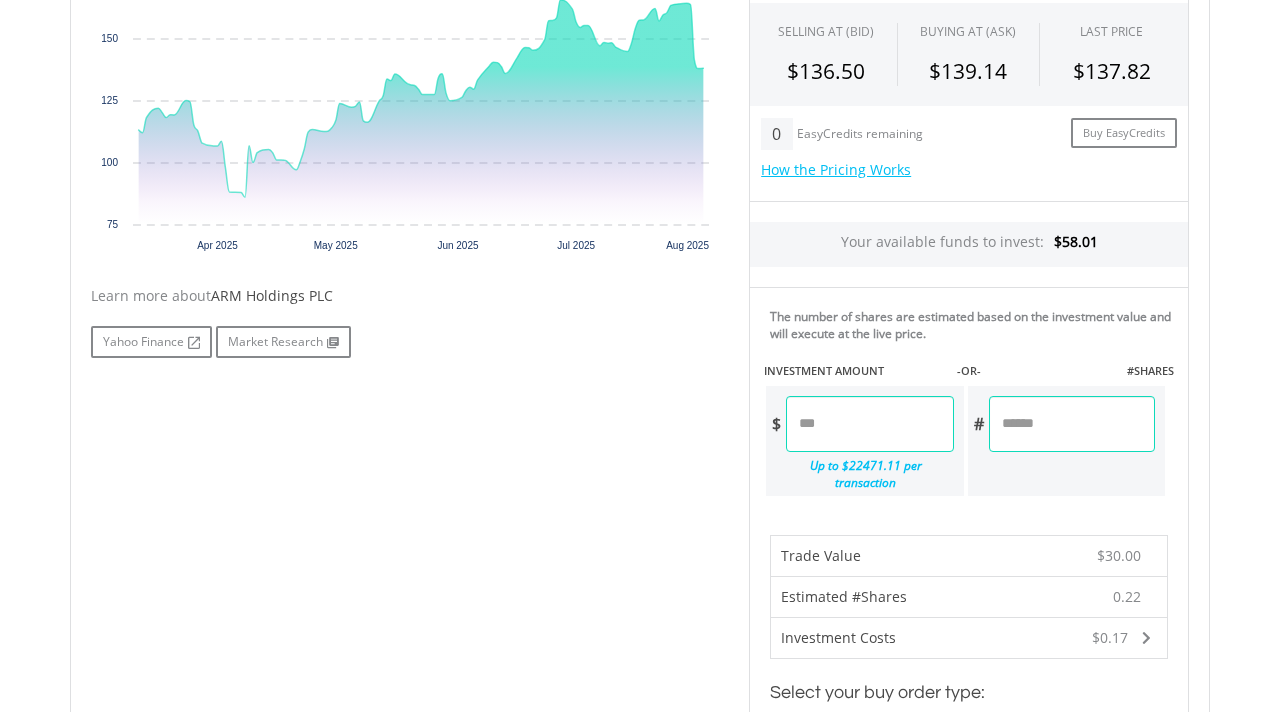 scroll, scrollTop: 647, scrollLeft: 0, axis: vertical 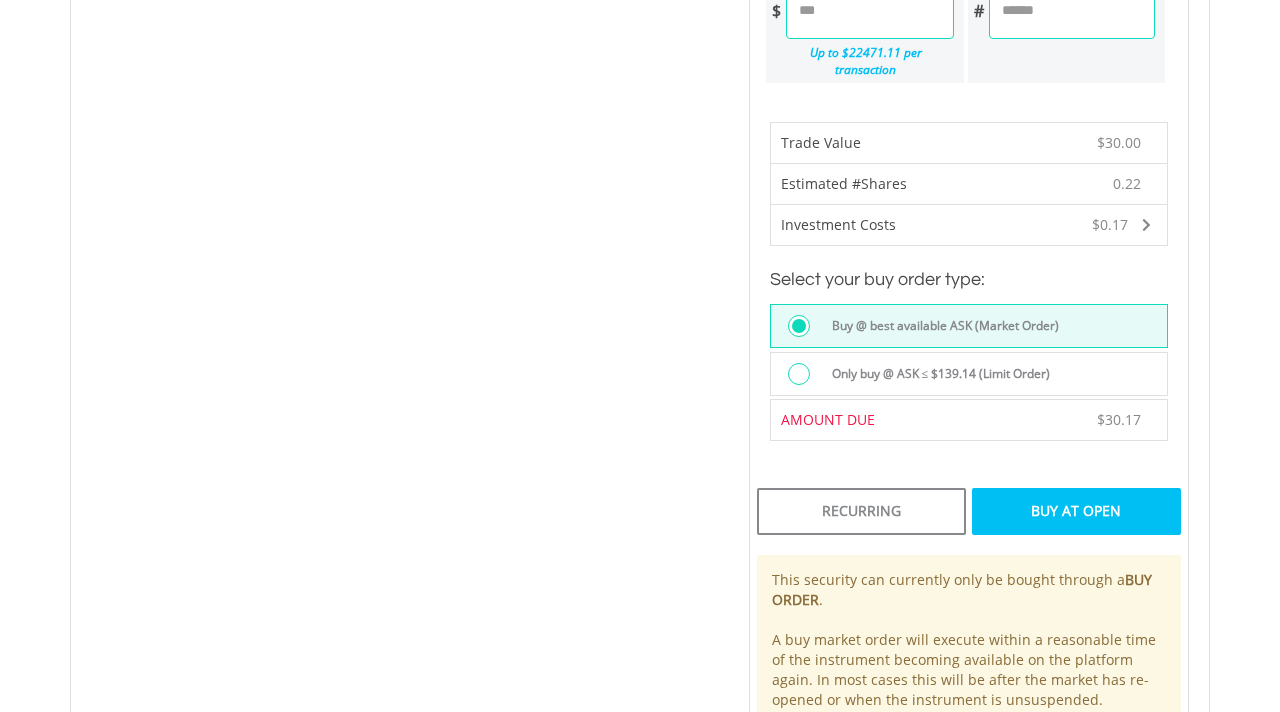 click on "Buy At Open" at bounding box center [1076, 511] 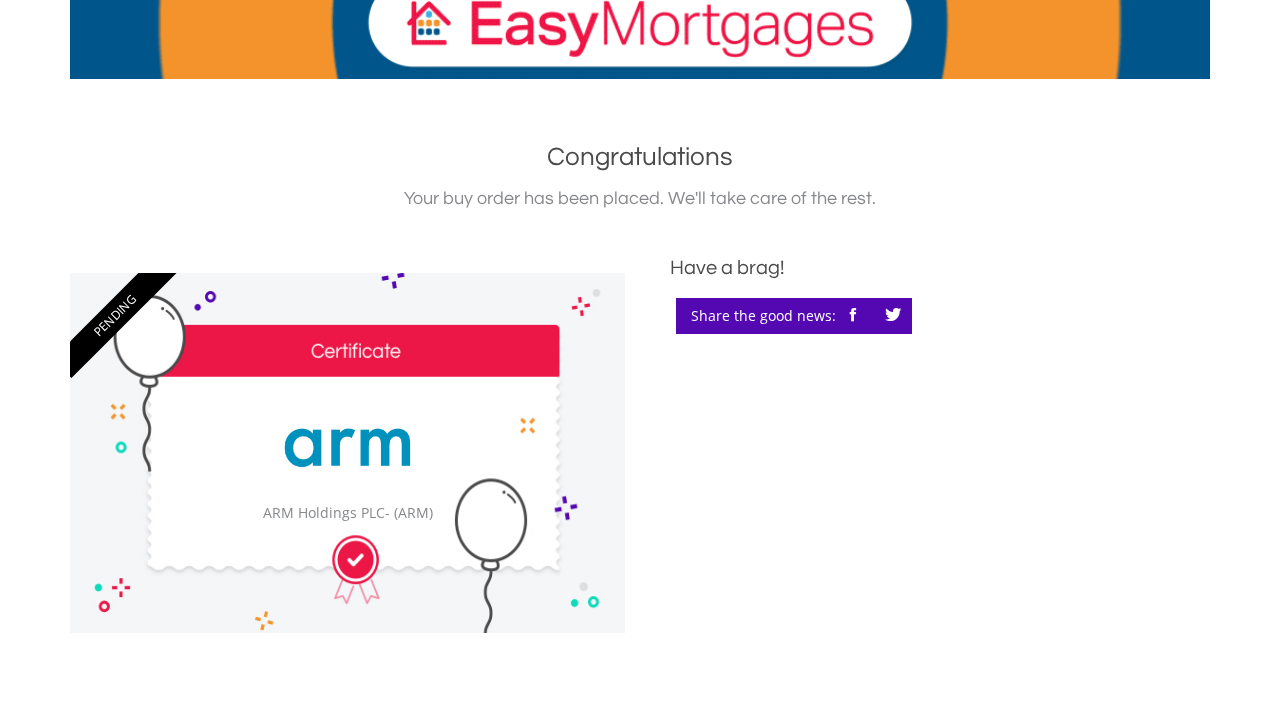 scroll, scrollTop: 0, scrollLeft: 0, axis: both 